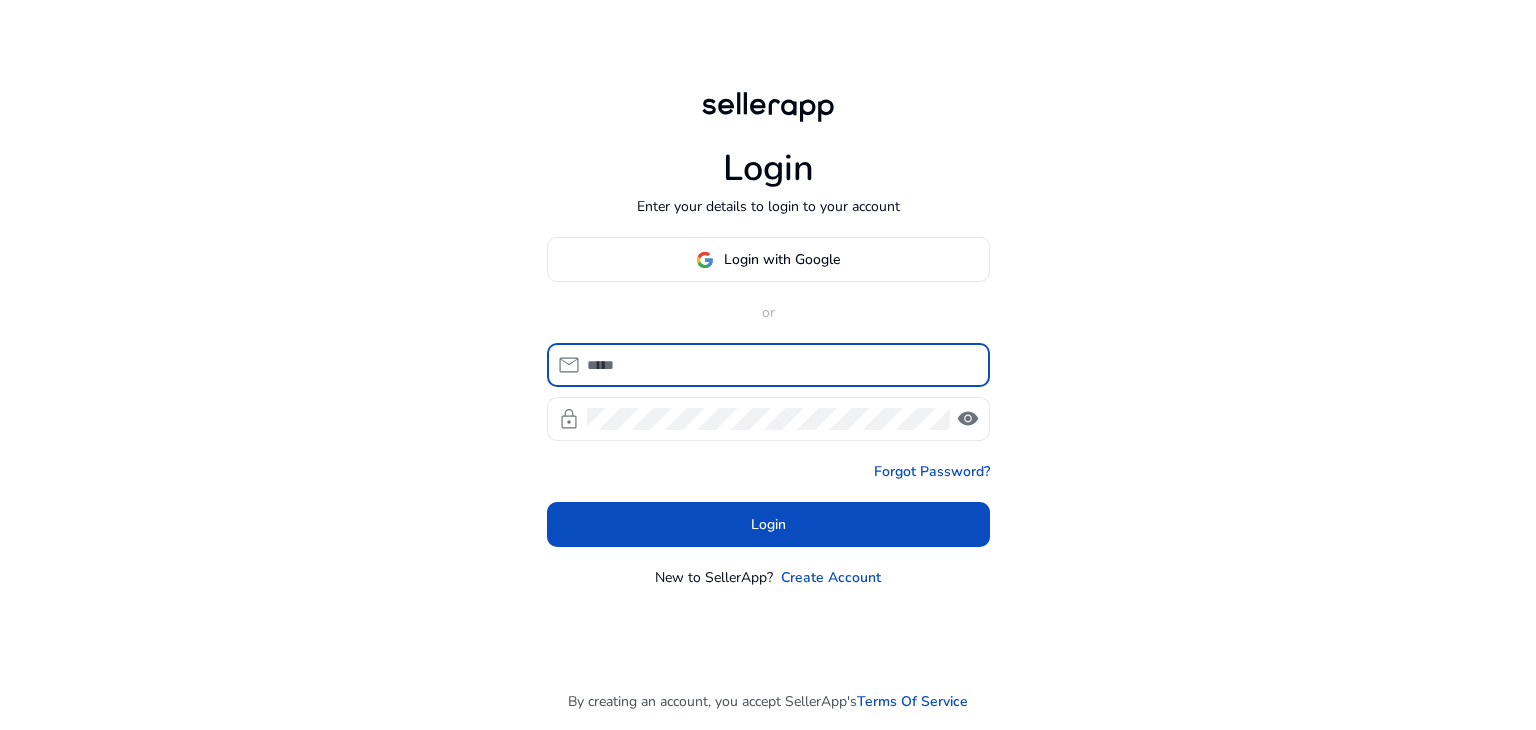 scroll, scrollTop: 0, scrollLeft: 0, axis: both 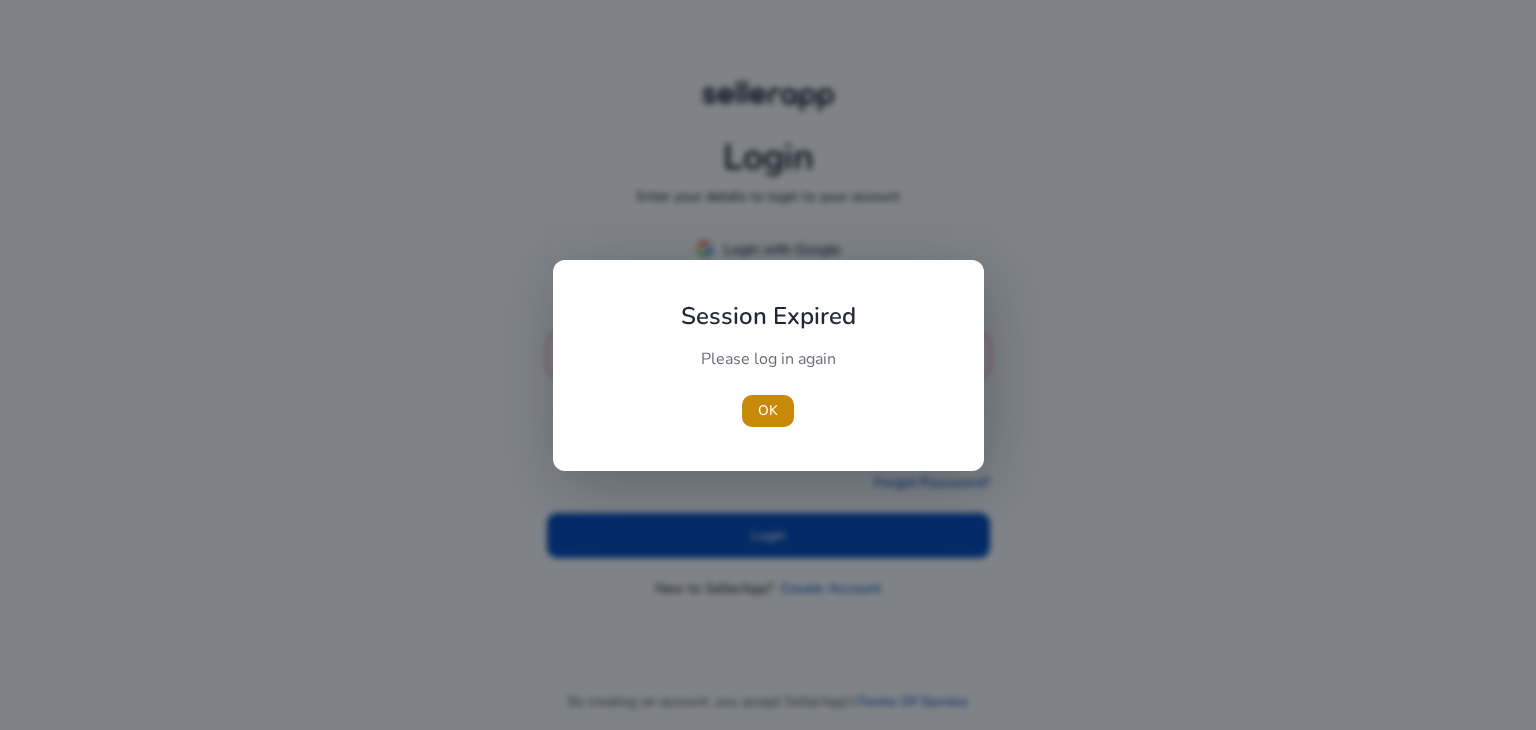 type 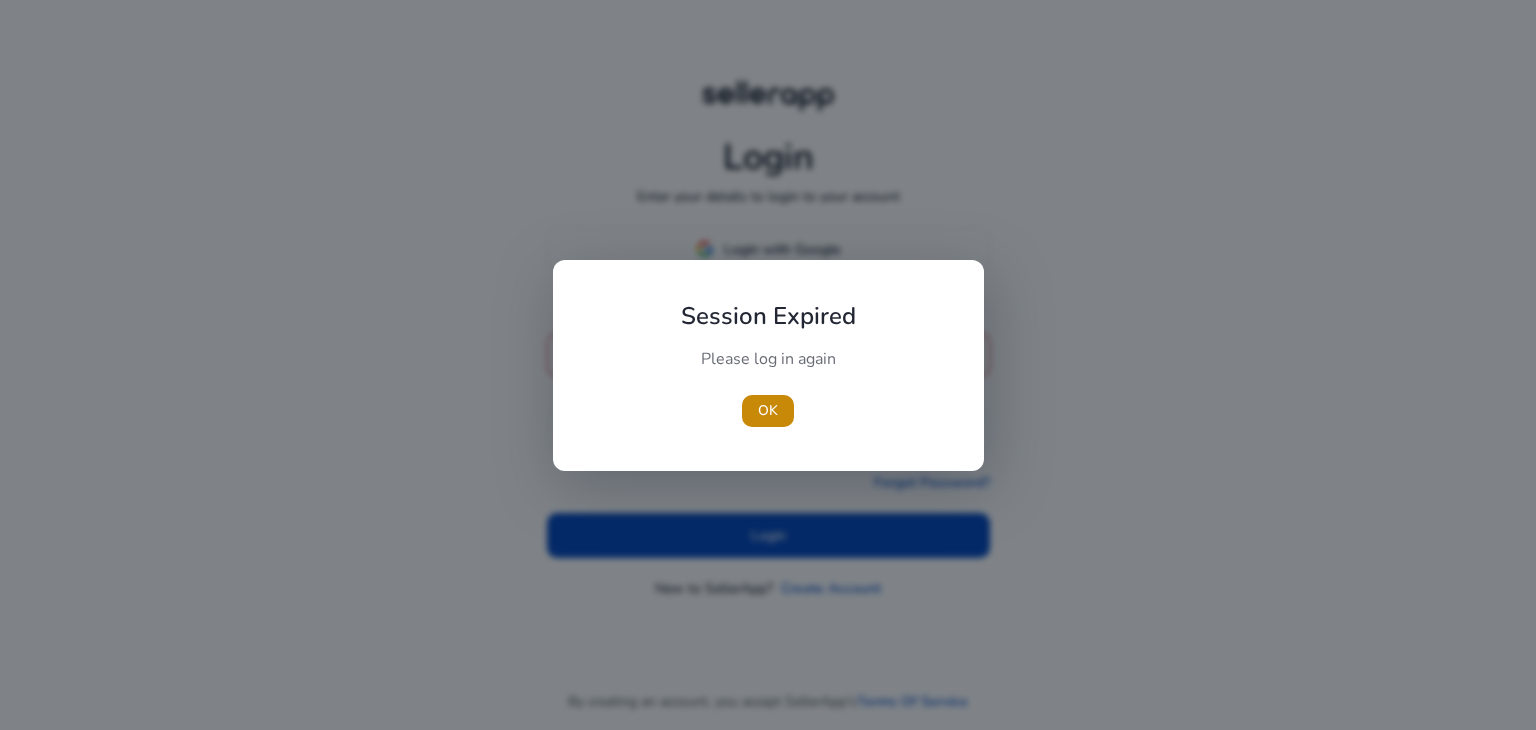 type on "**********" 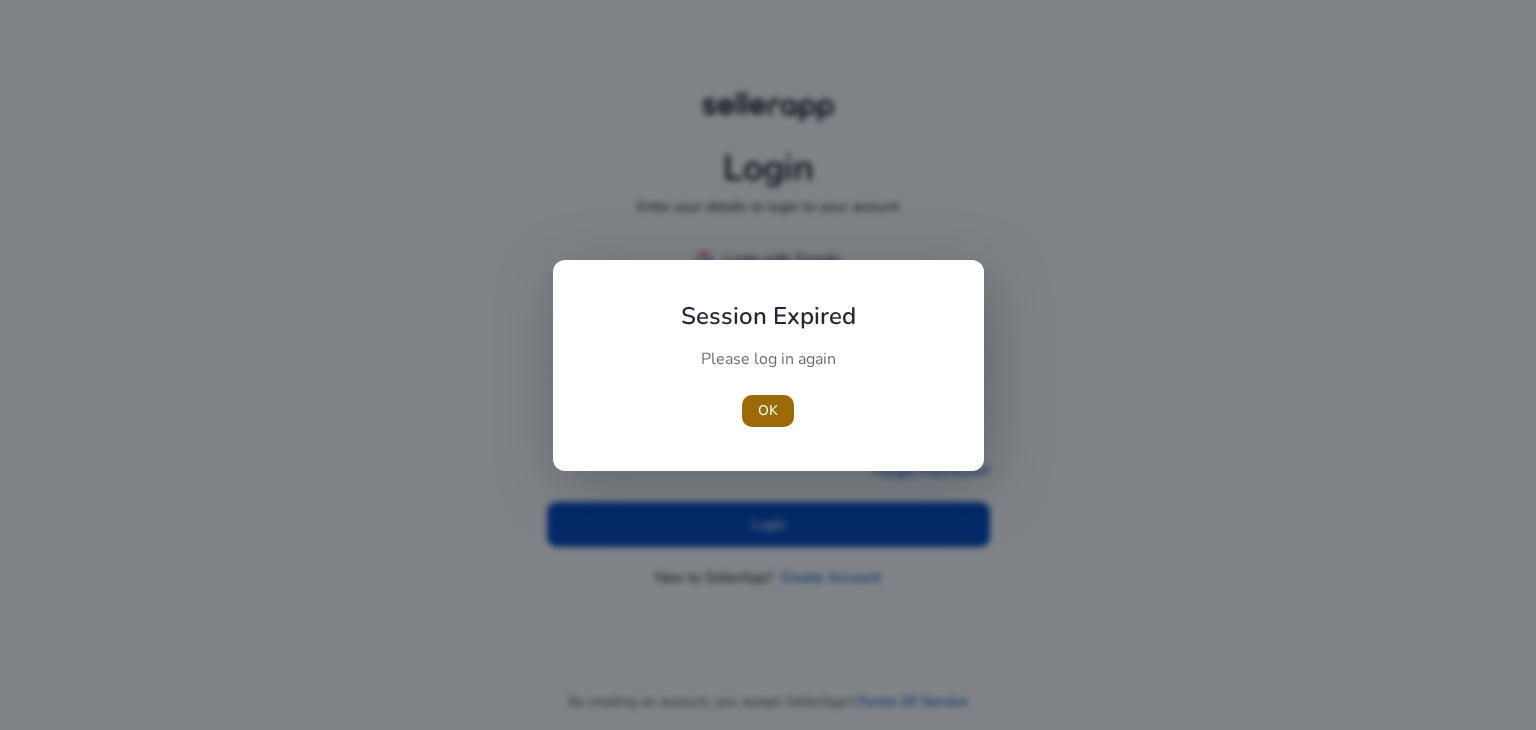 click on "OK" at bounding box center [768, 410] 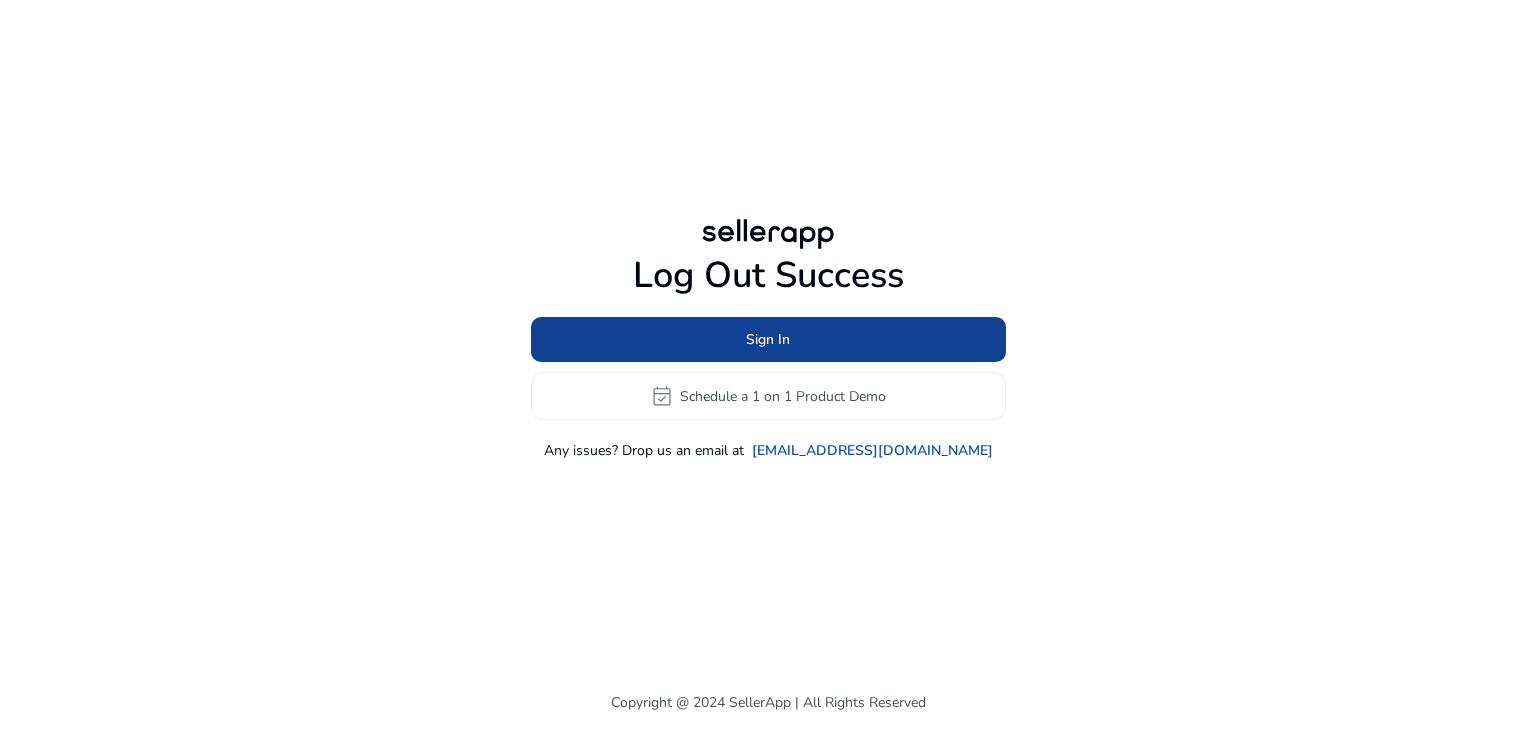 click on "Sign In" 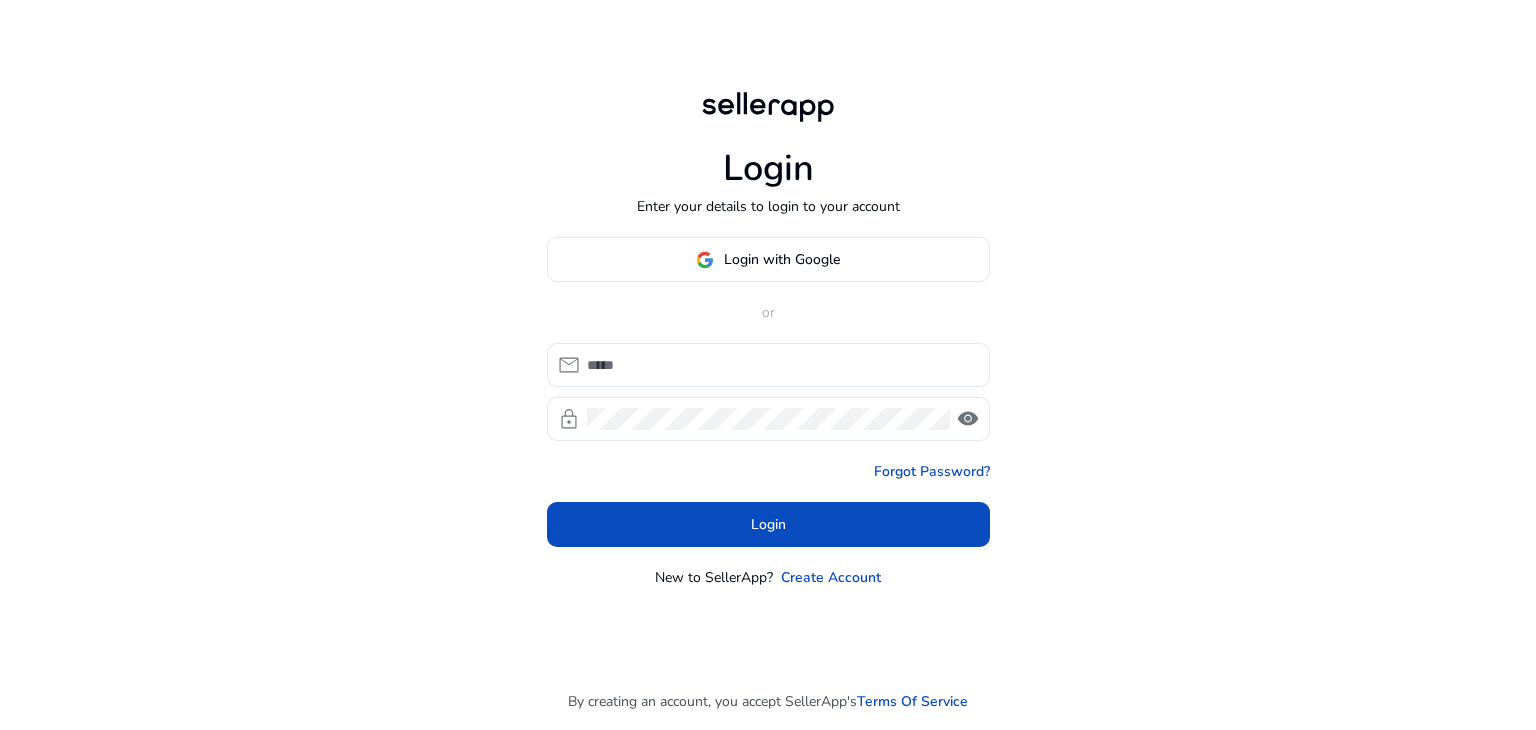type on "**********" 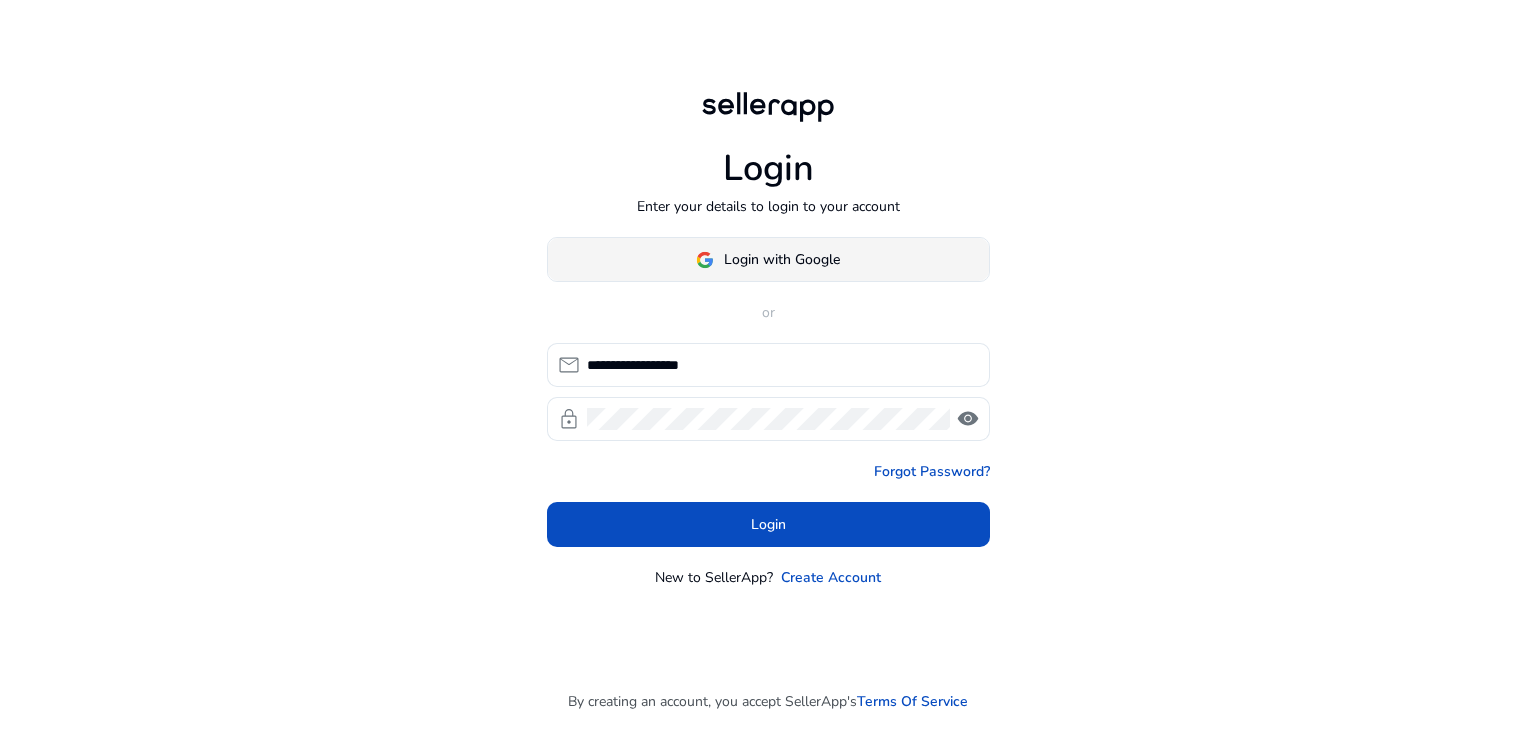 click on "Login with Google" 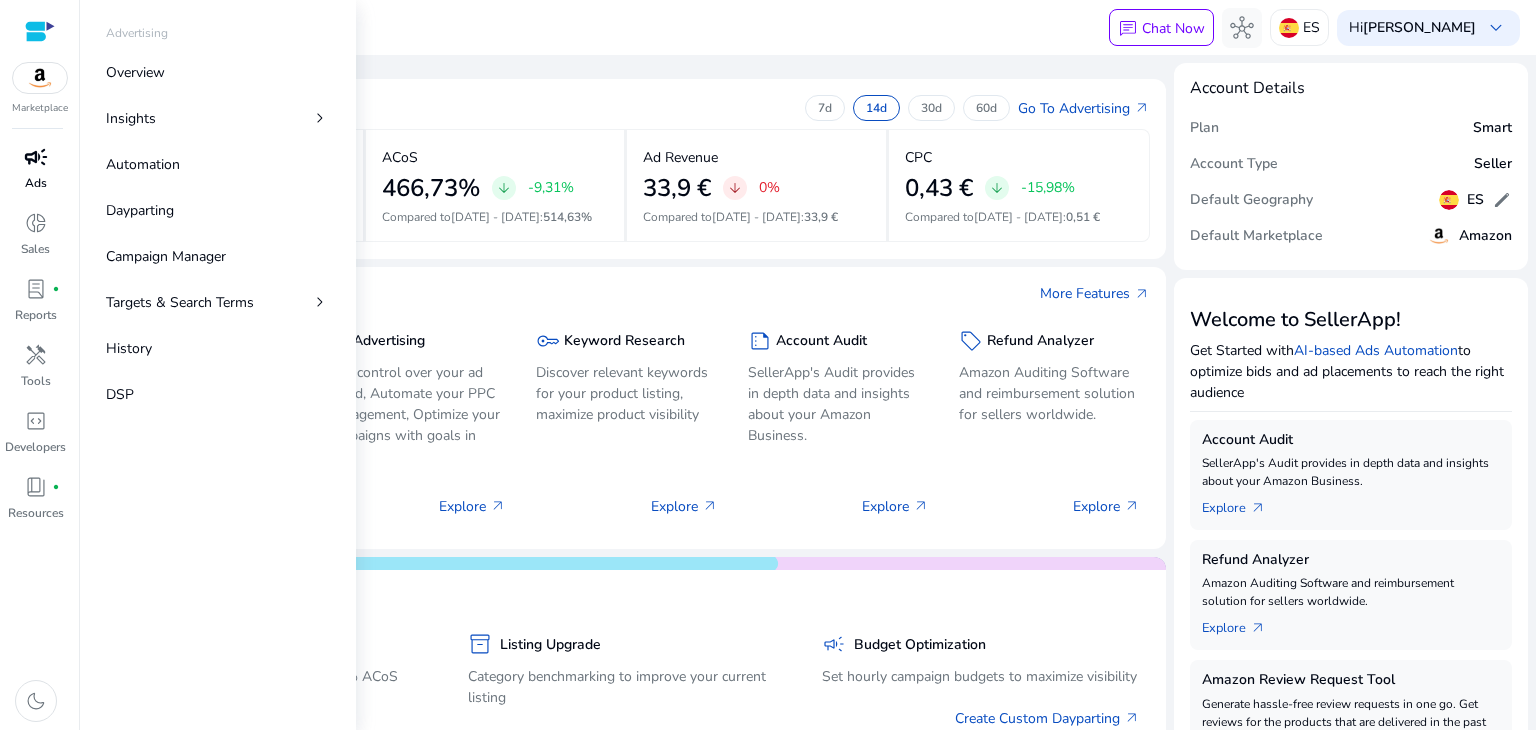 click on "campaign" at bounding box center [36, 157] 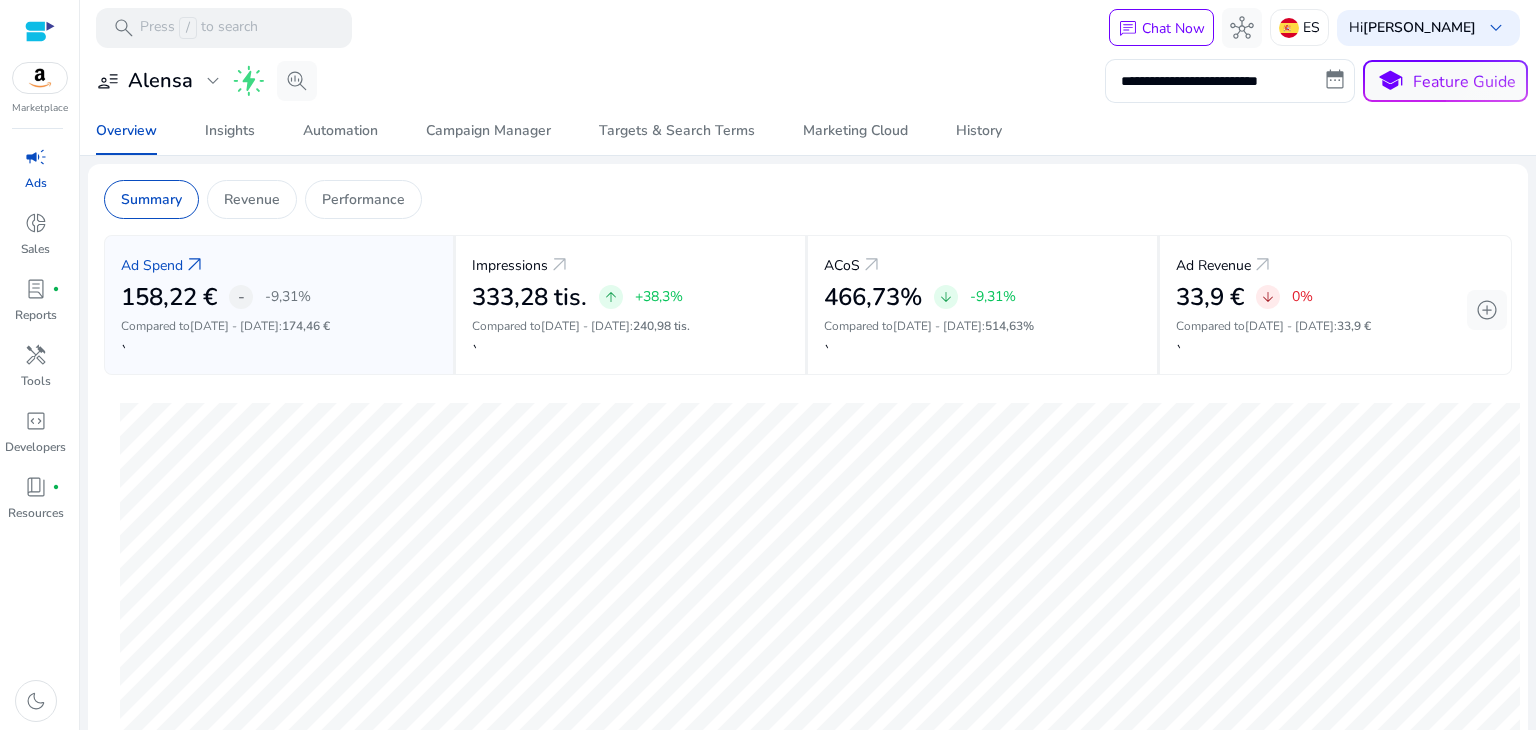 scroll, scrollTop: 0, scrollLeft: 0, axis: both 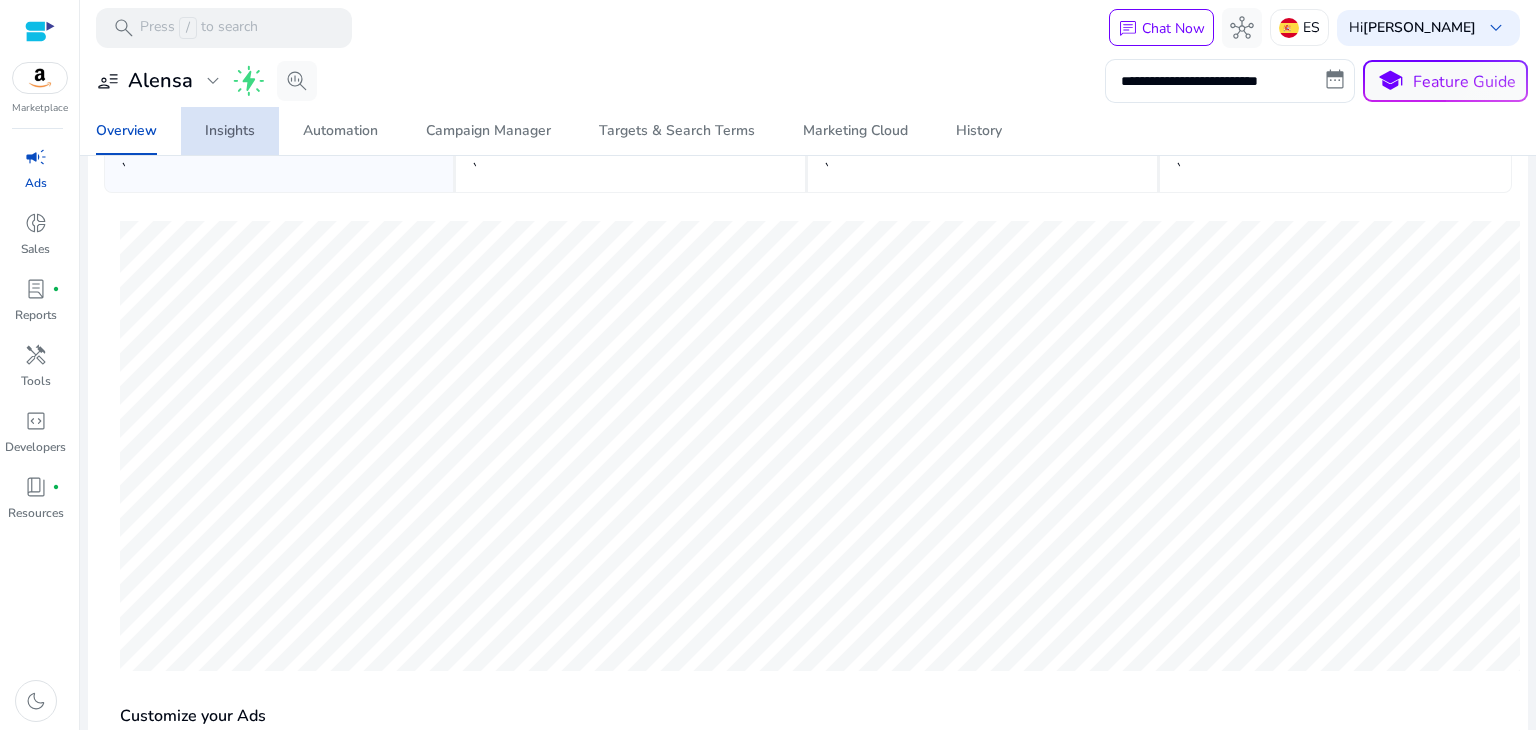 click on "Insights" at bounding box center (230, 131) 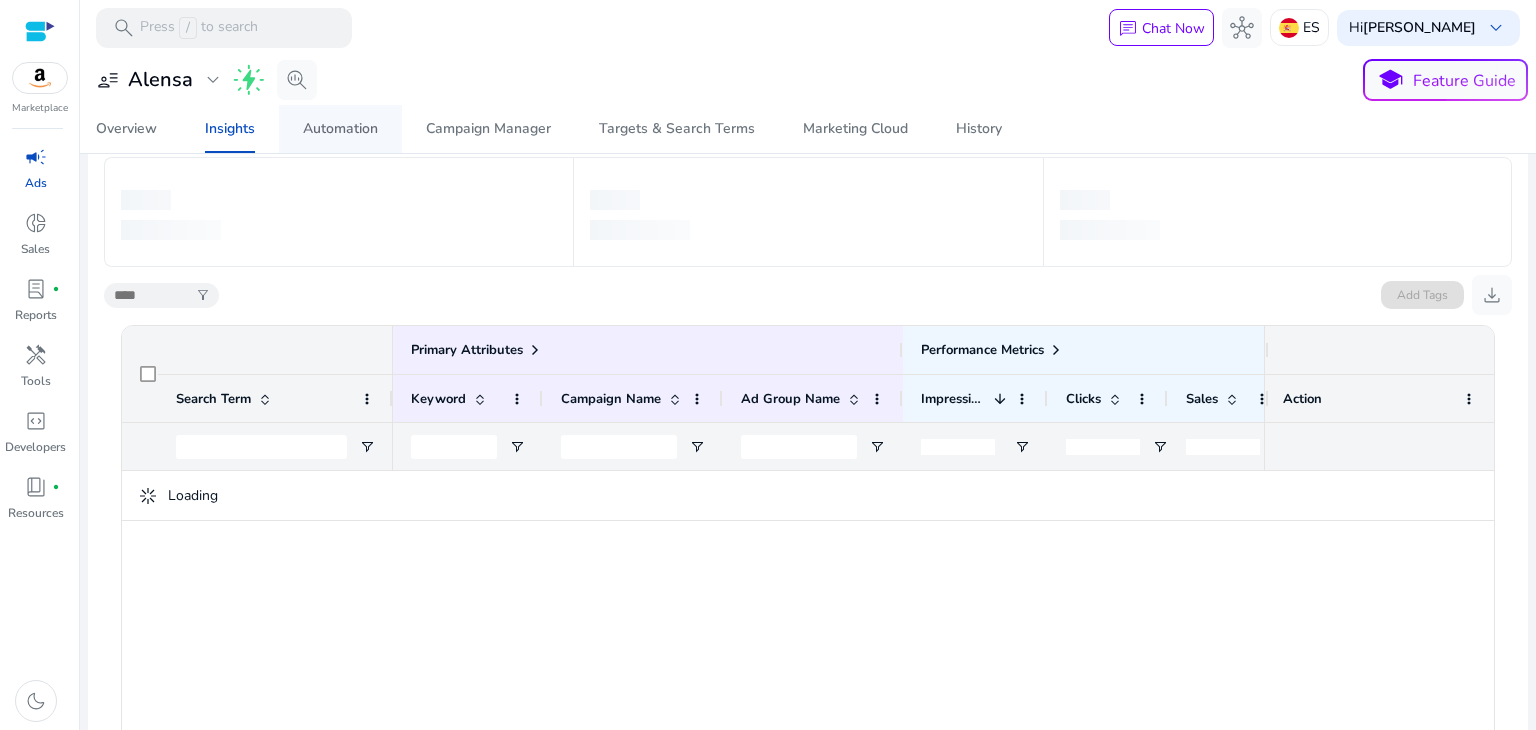 scroll, scrollTop: 0, scrollLeft: 0, axis: both 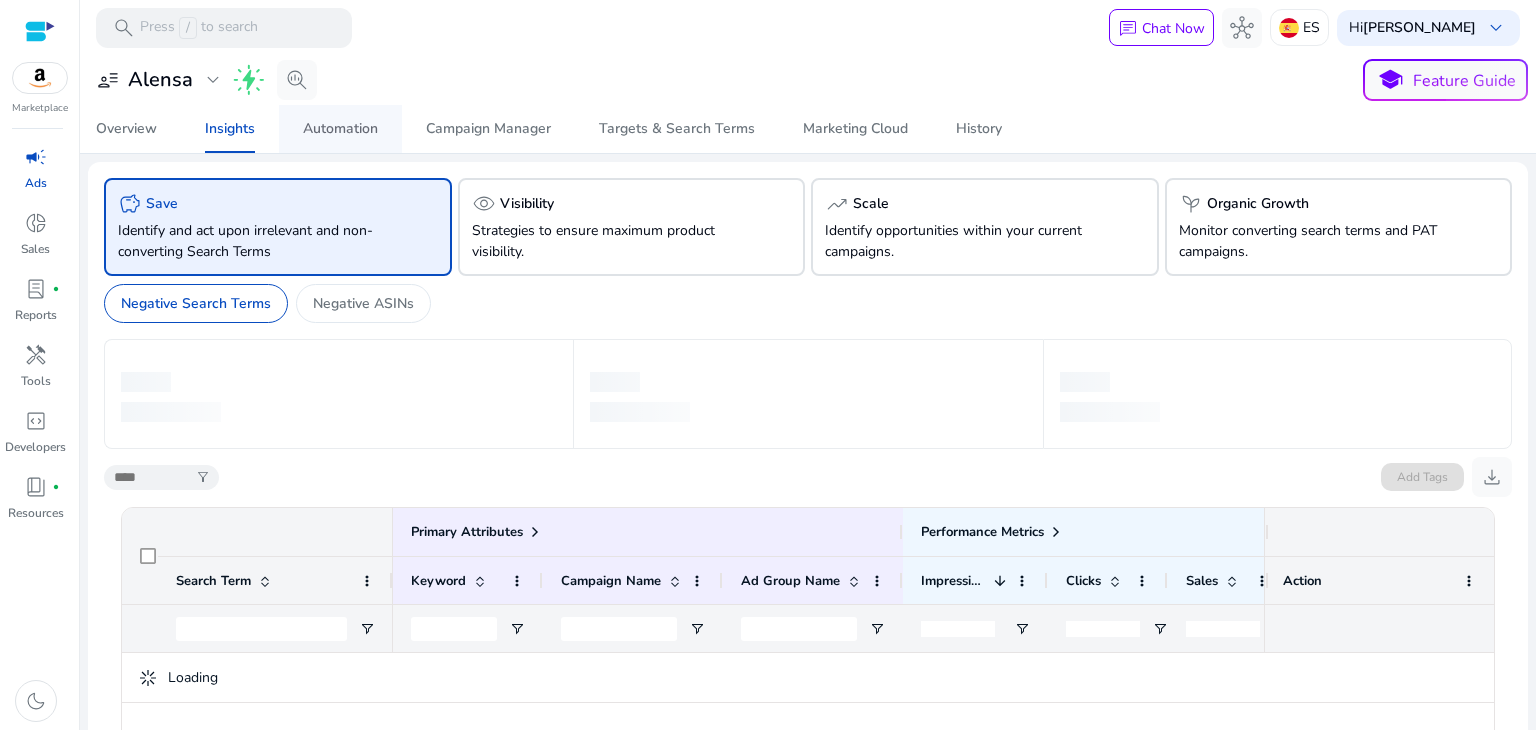 click on "Automation" at bounding box center (340, 129) 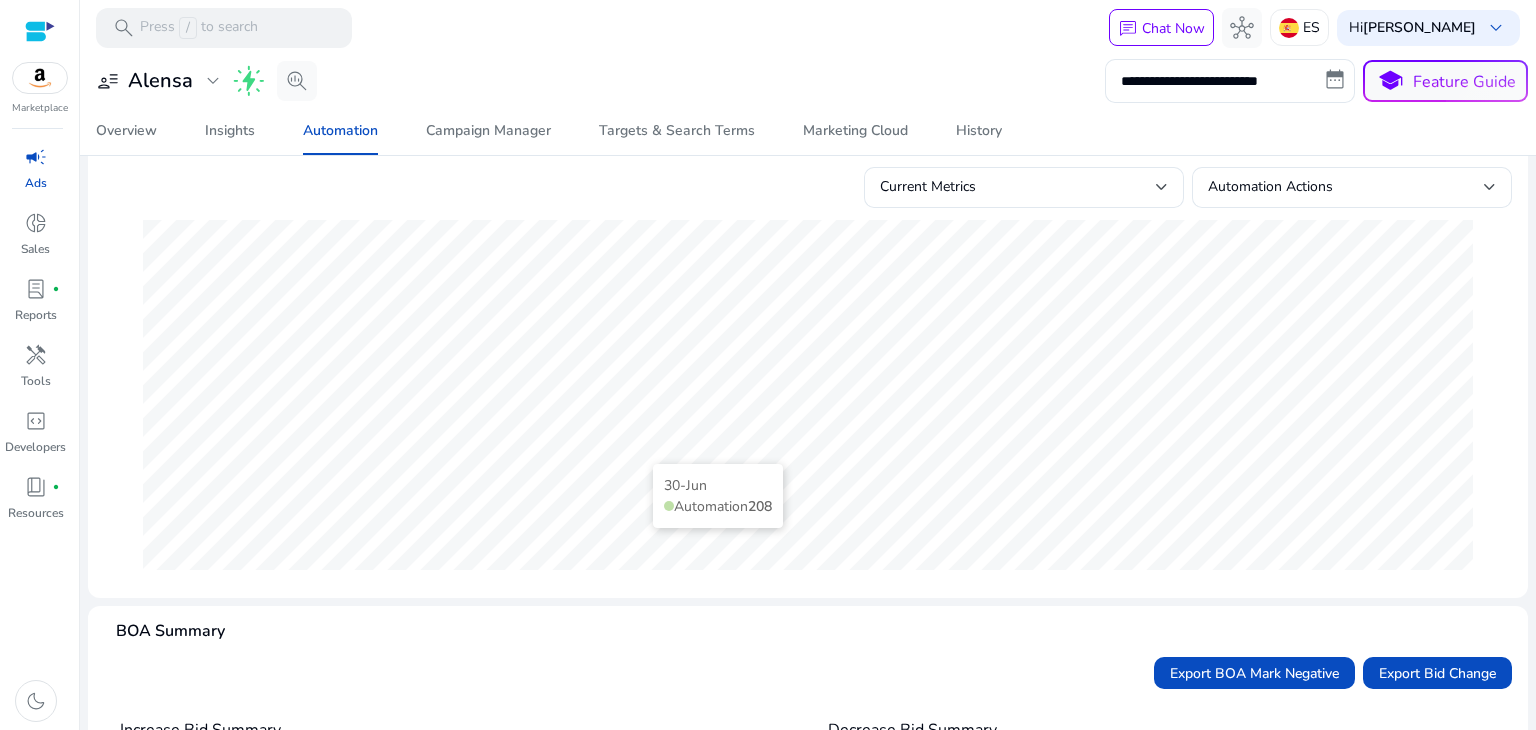 scroll, scrollTop: 0, scrollLeft: 0, axis: both 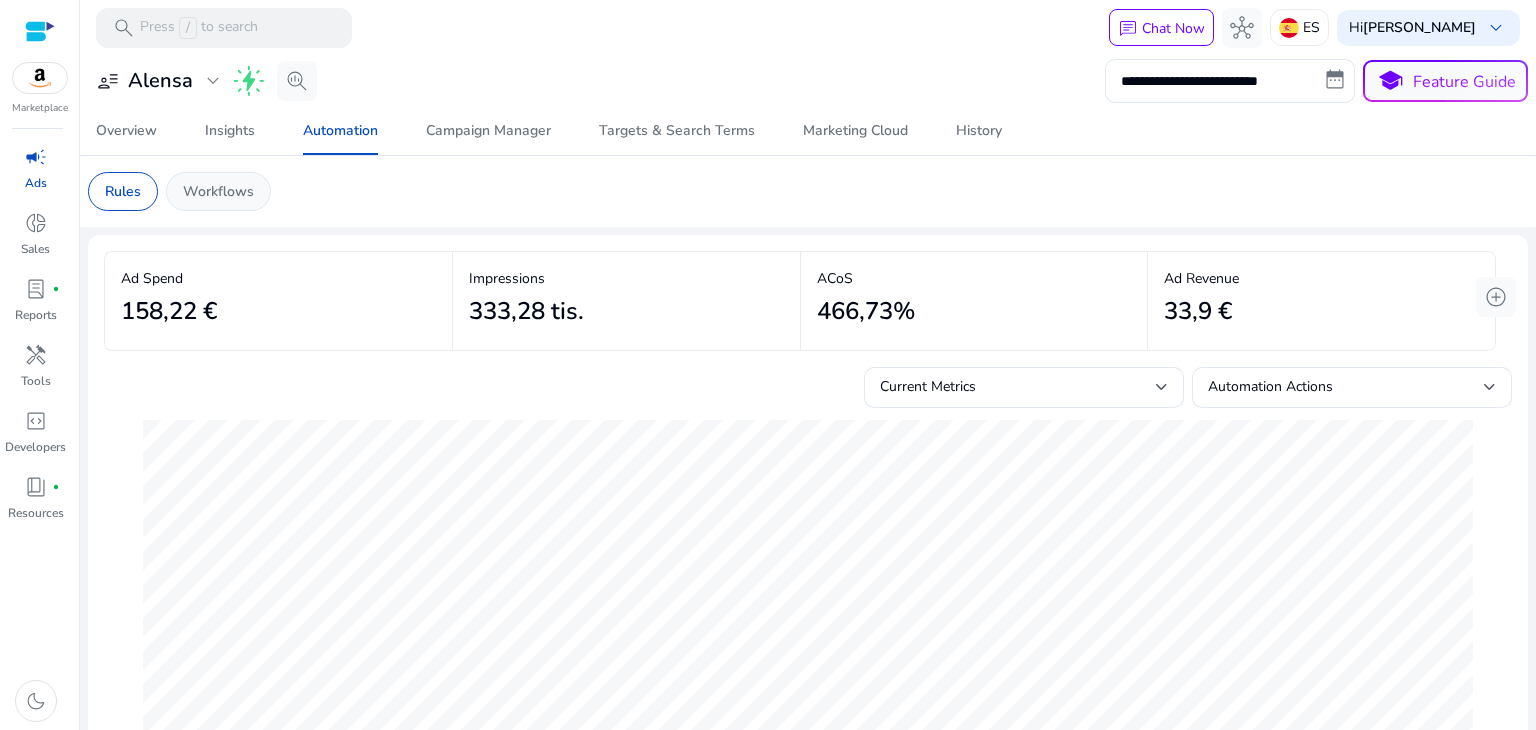 click on "Workflows" 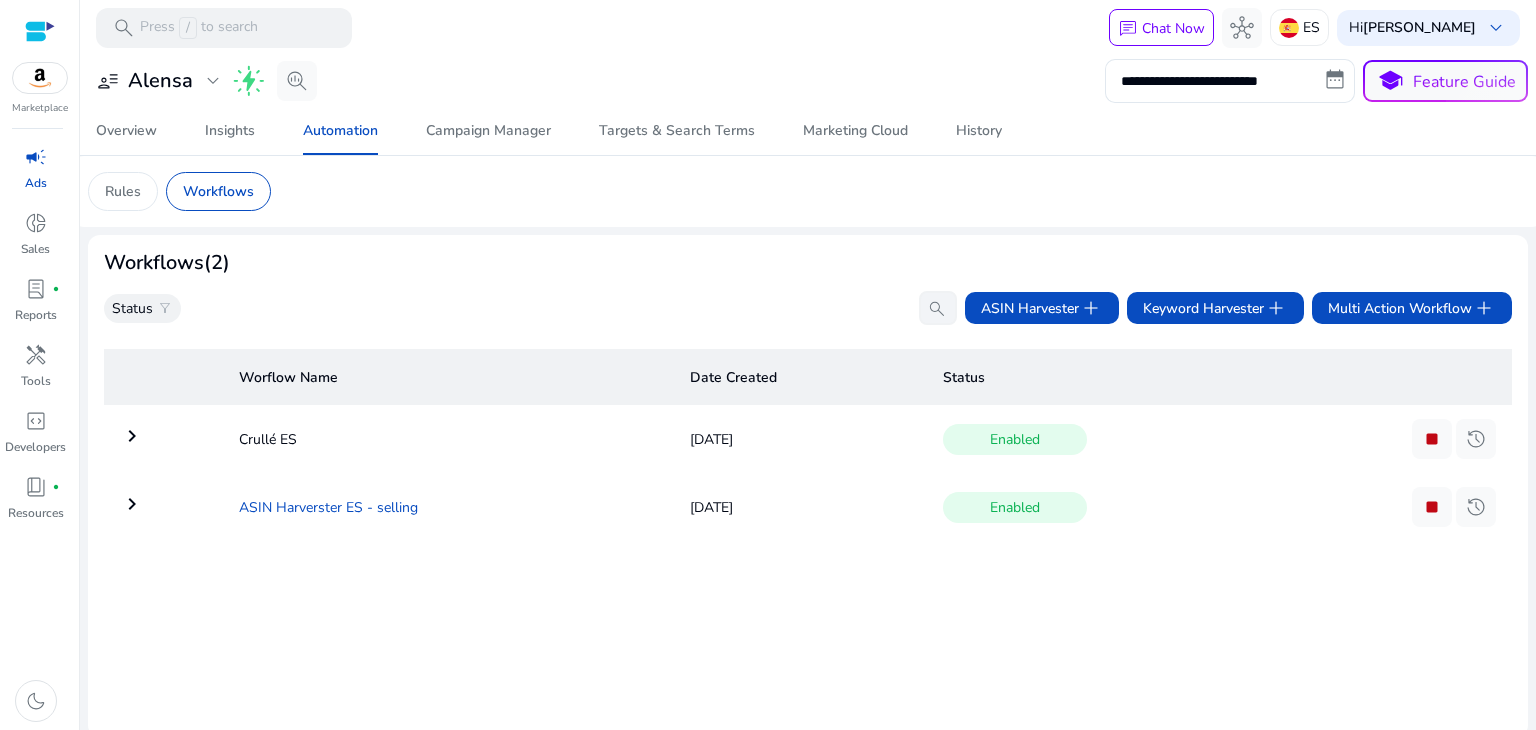 click on "ASIN Harverster ES - selling" at bounding box center (448, 507) 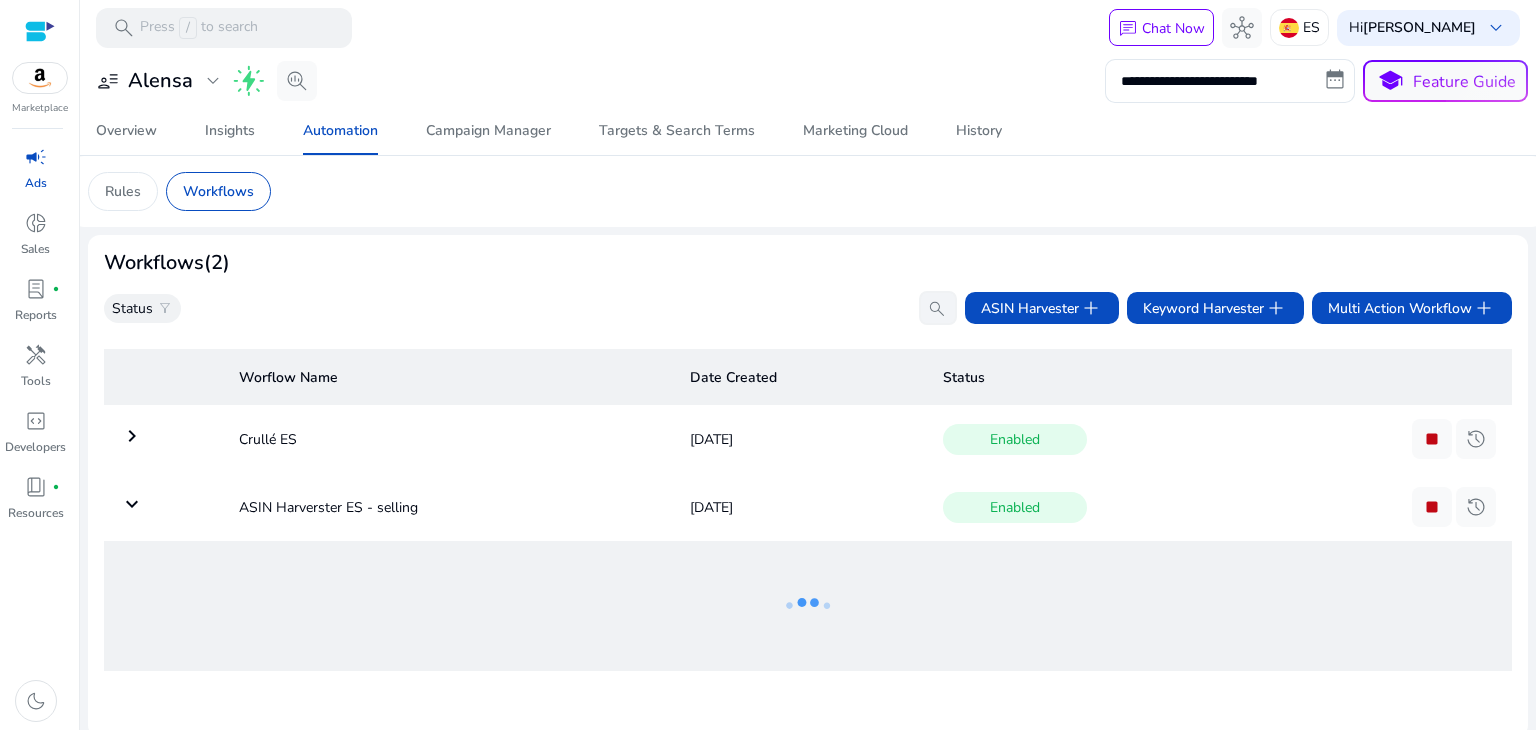 scroll, scrollTop: 7, scrollLeft: 0, axis: vertical 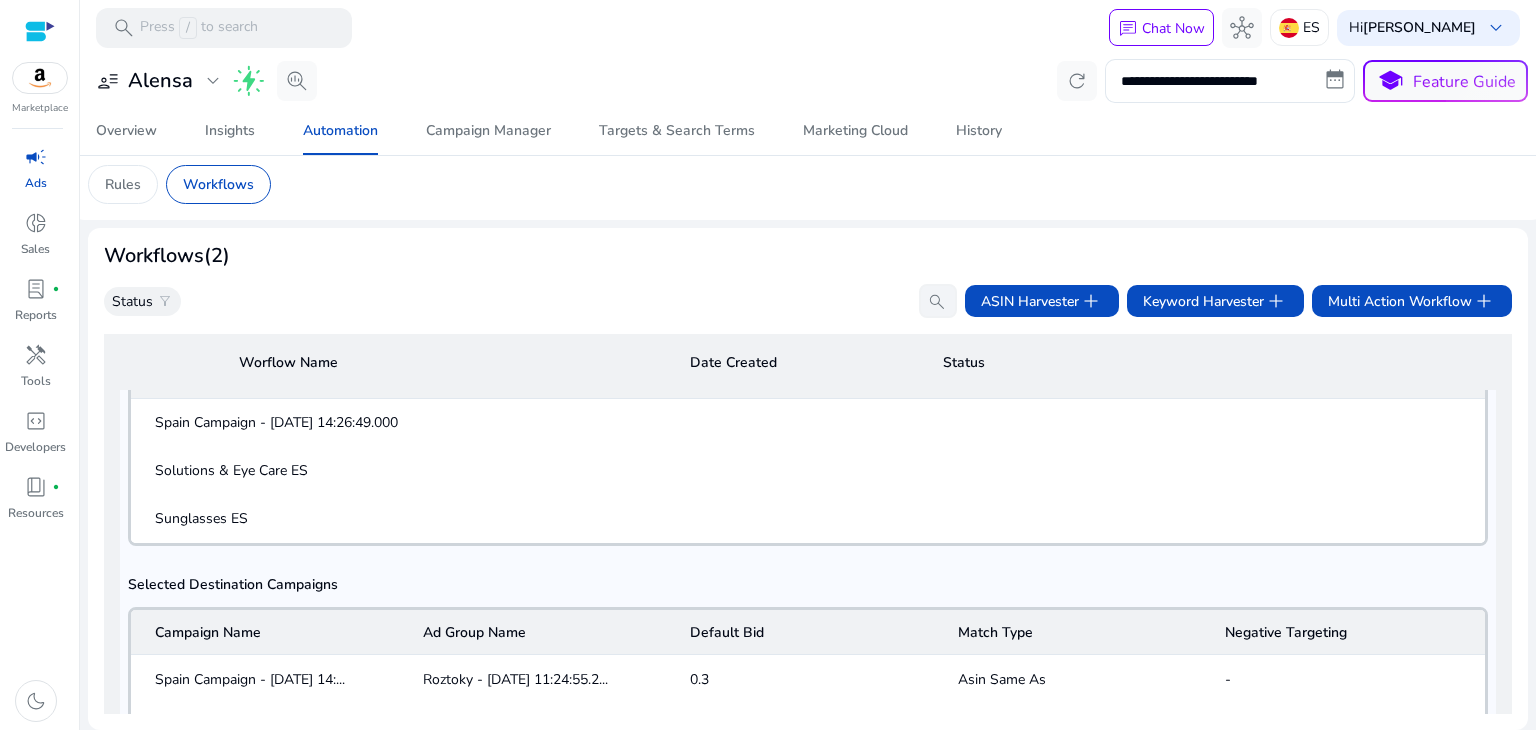 click on "Status" 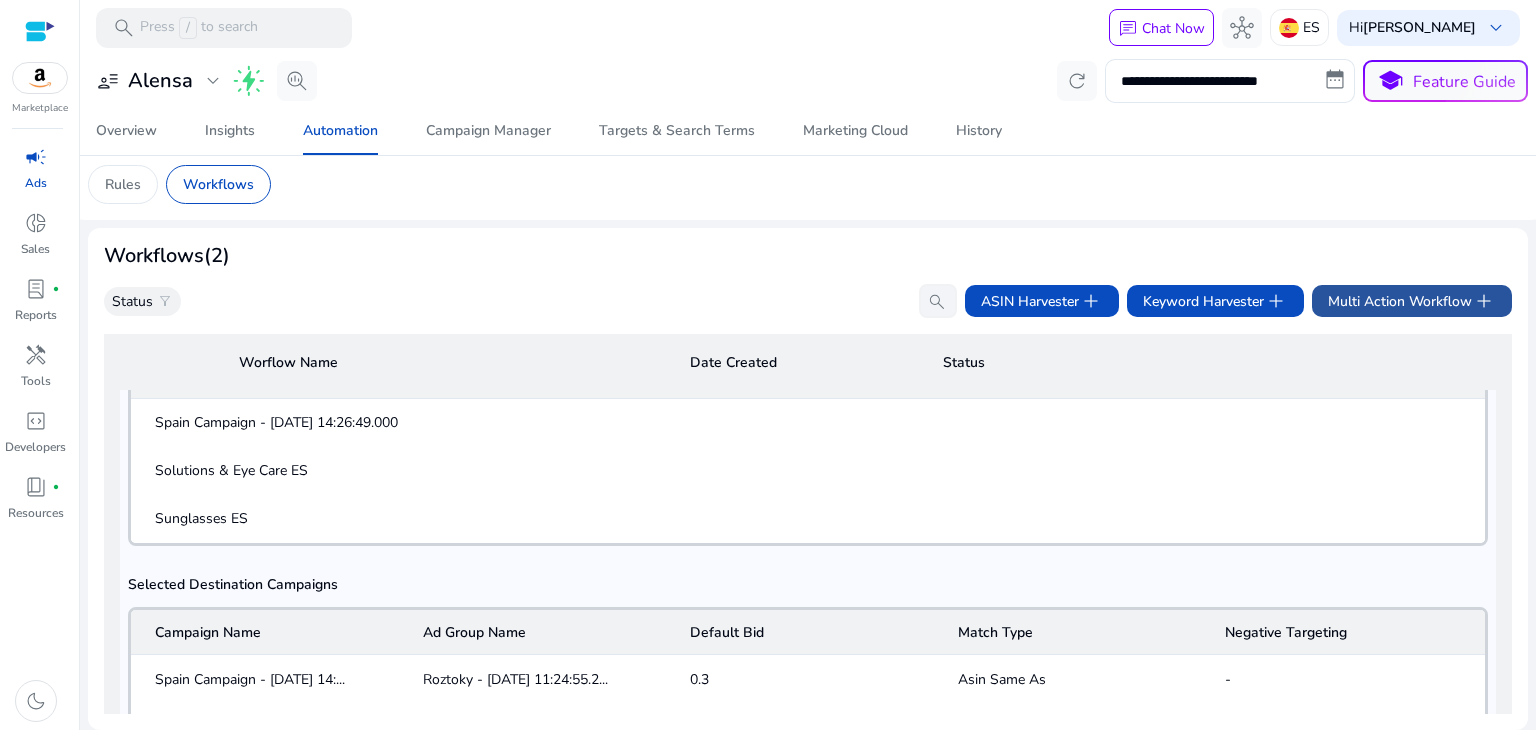 click on "Multi Action Workflow   add" 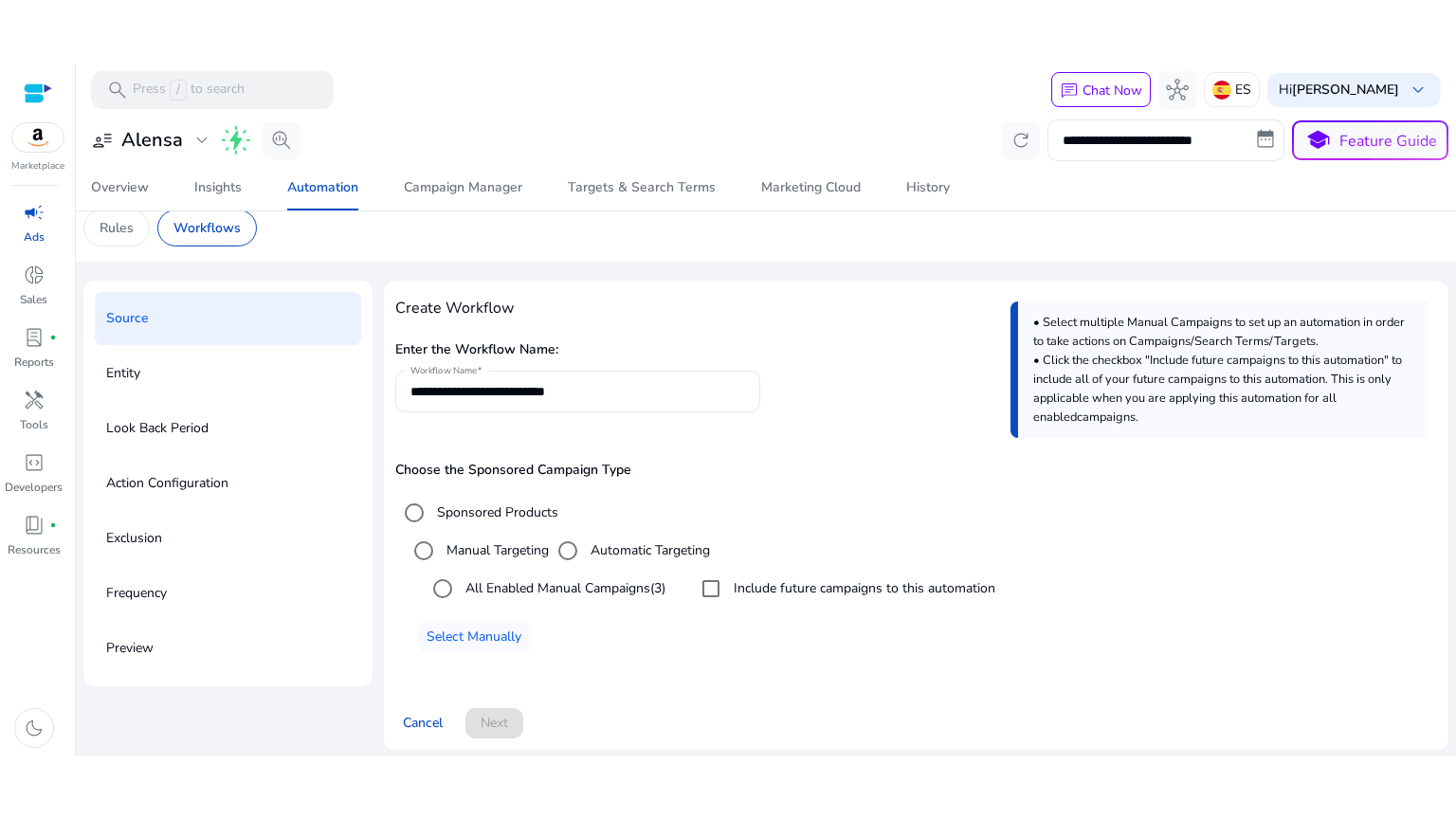 scroll, scrollTop: 27, scrollLeft: 0, axis: vertical 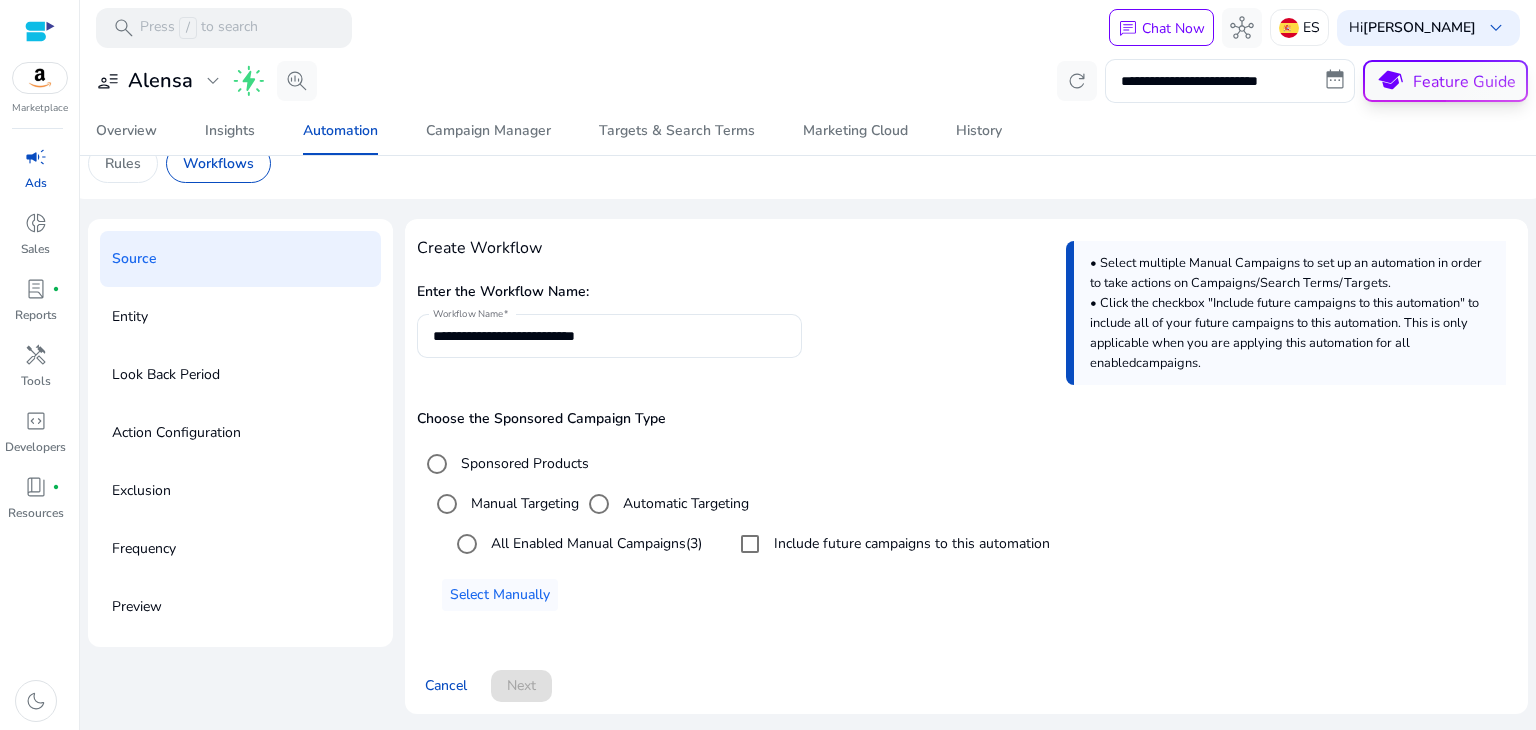 click on "school  Feature Guide" 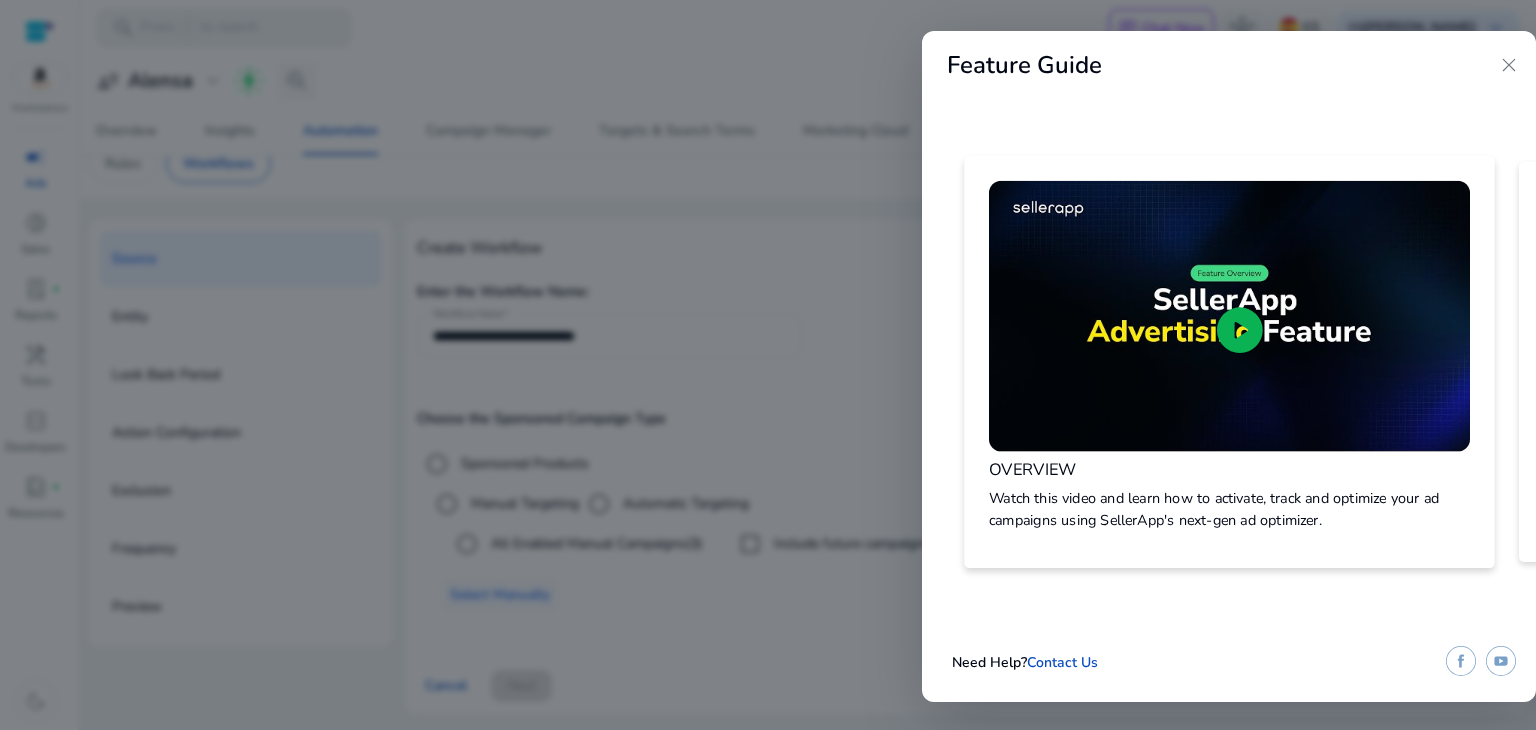 click on "play_circle" at bounding box center [1240, 330] 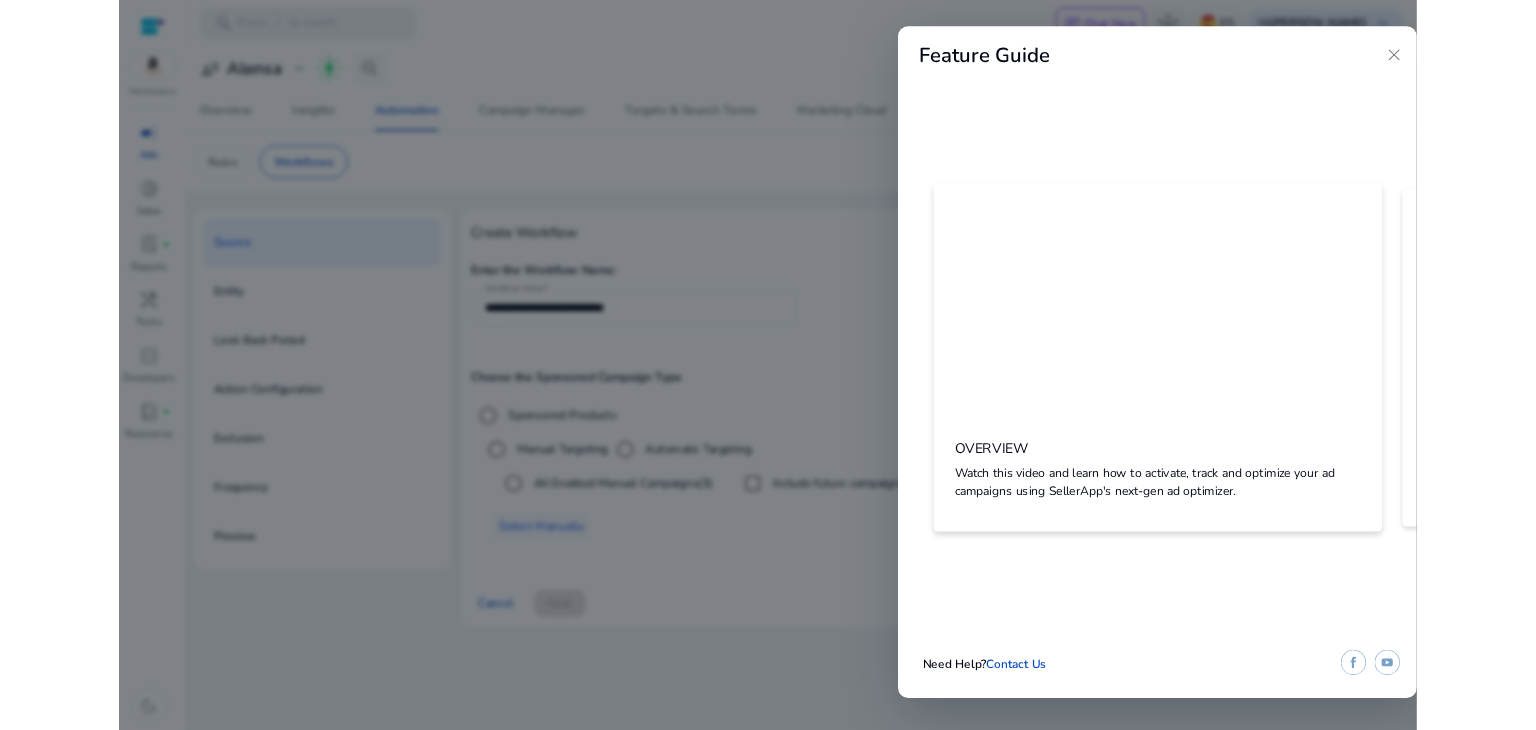 scroll, scrollTop: 0, scrollLeft: 0, axis: both 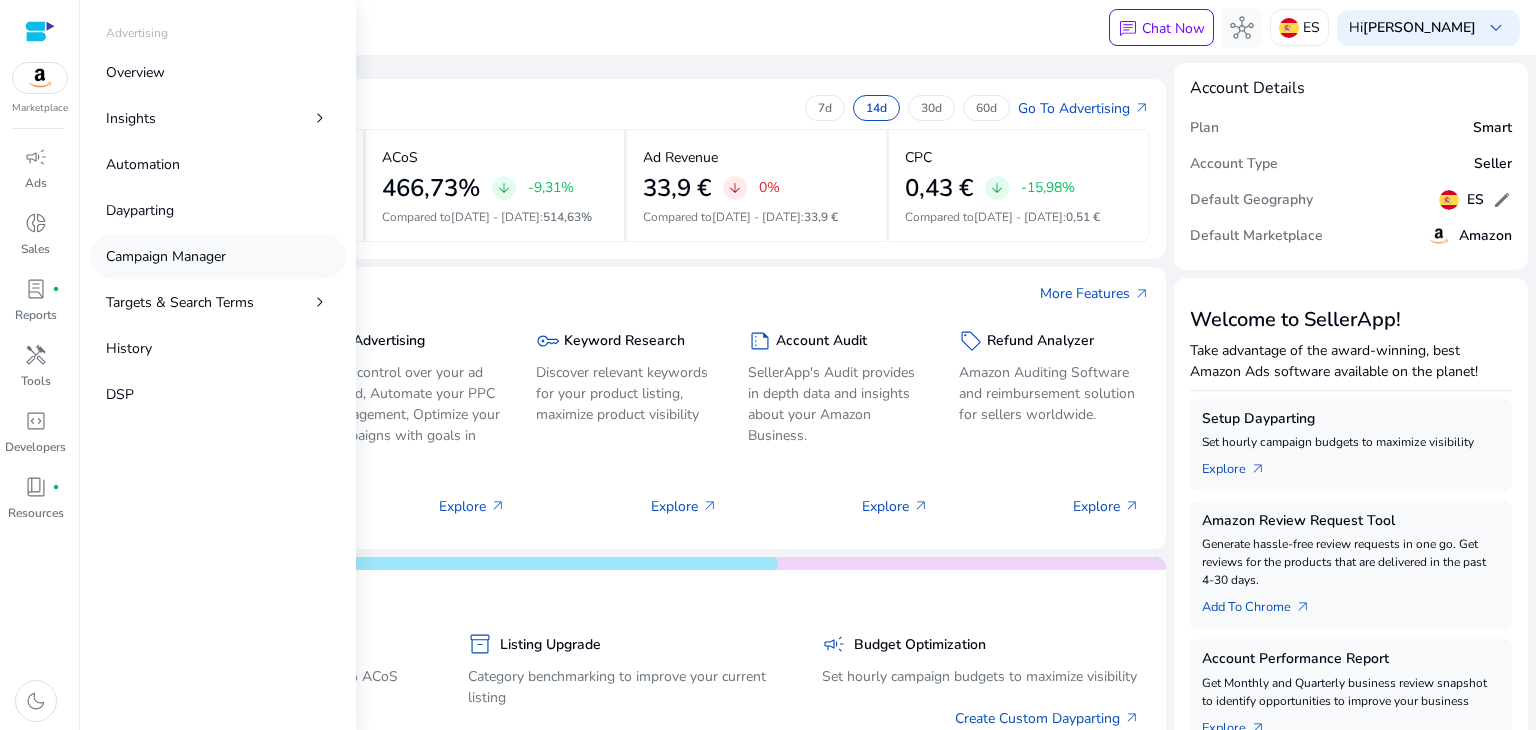 click on "Campaign Manager" at bounding box center [166, 256] 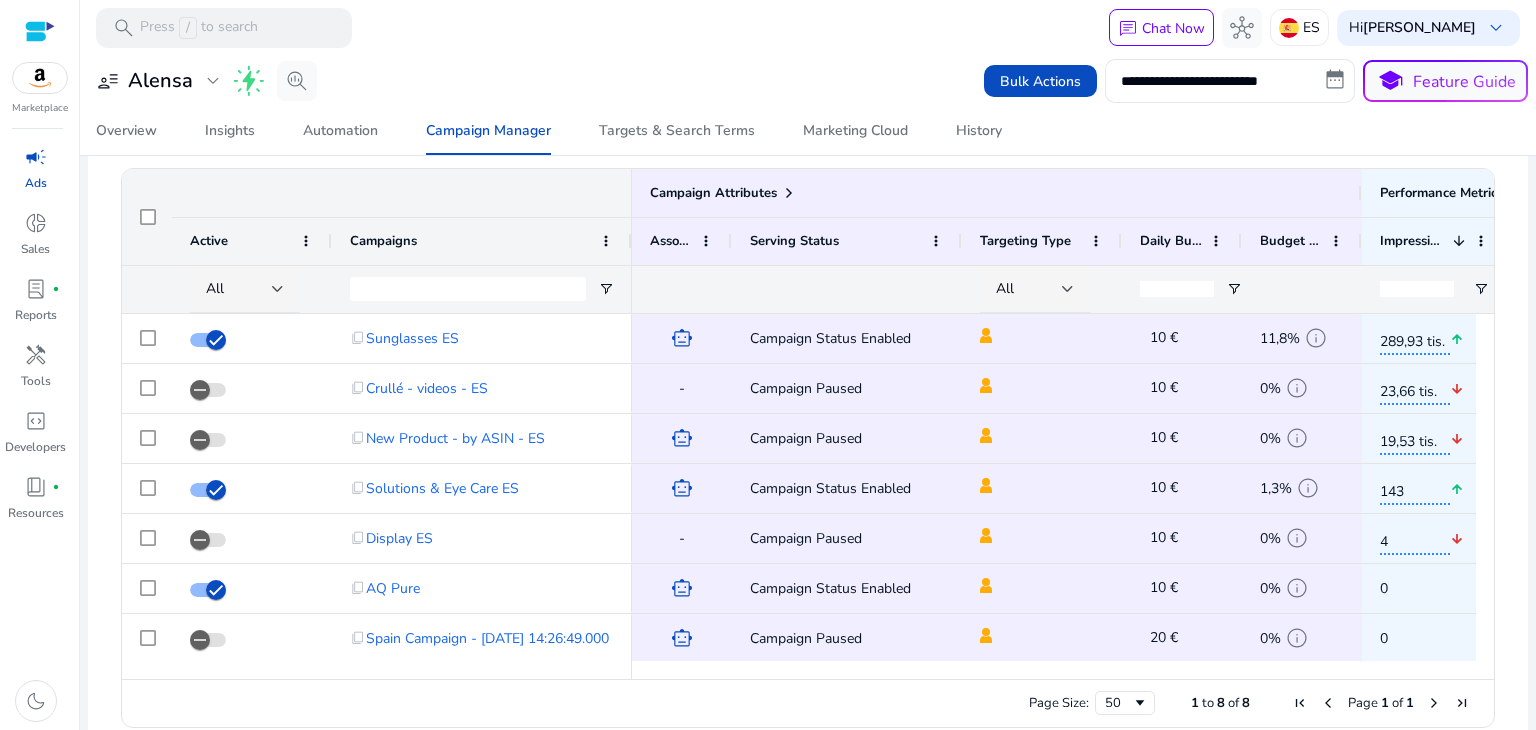 scroll, scrollTop: 697, scrollLeft: 0, axis: vertical 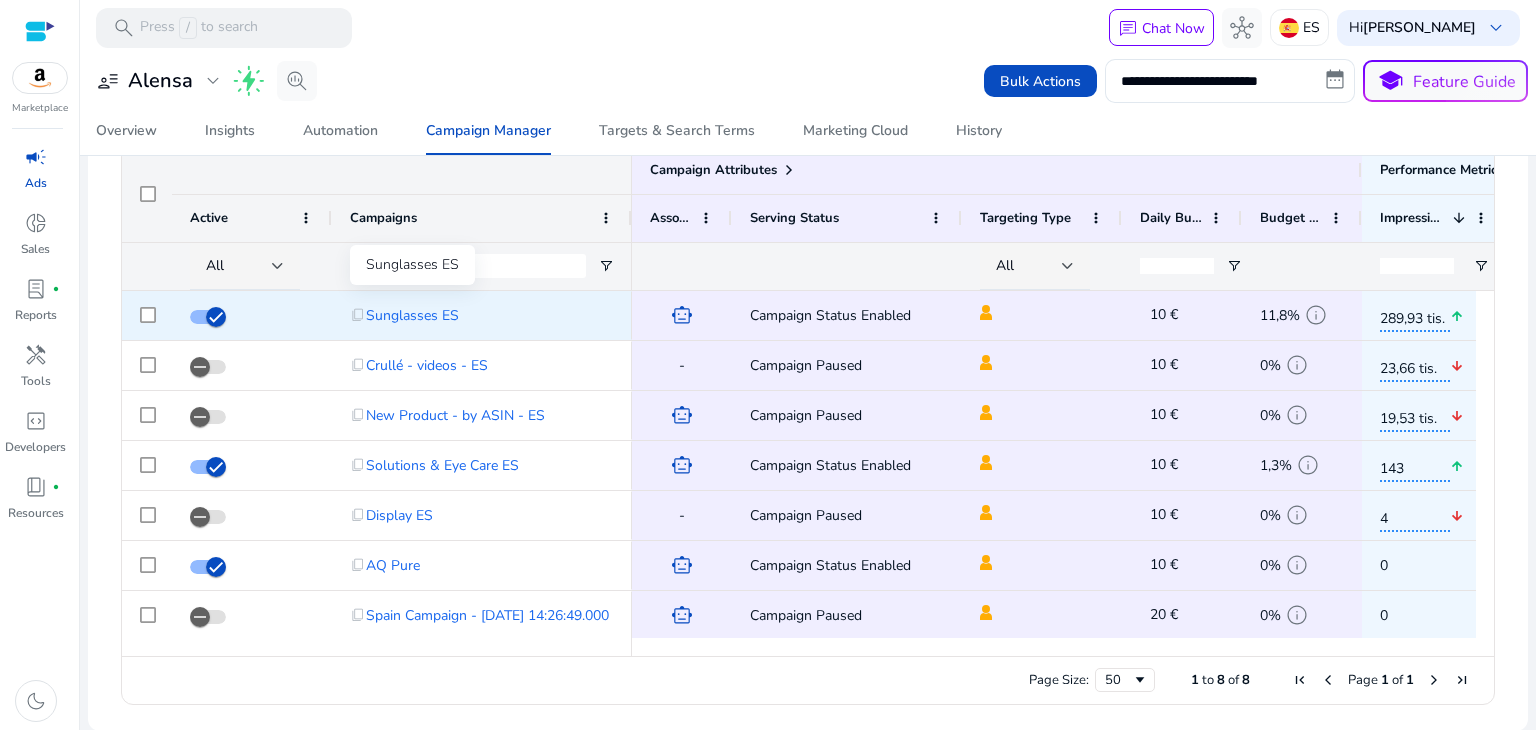 click on "Sunglasses ES" 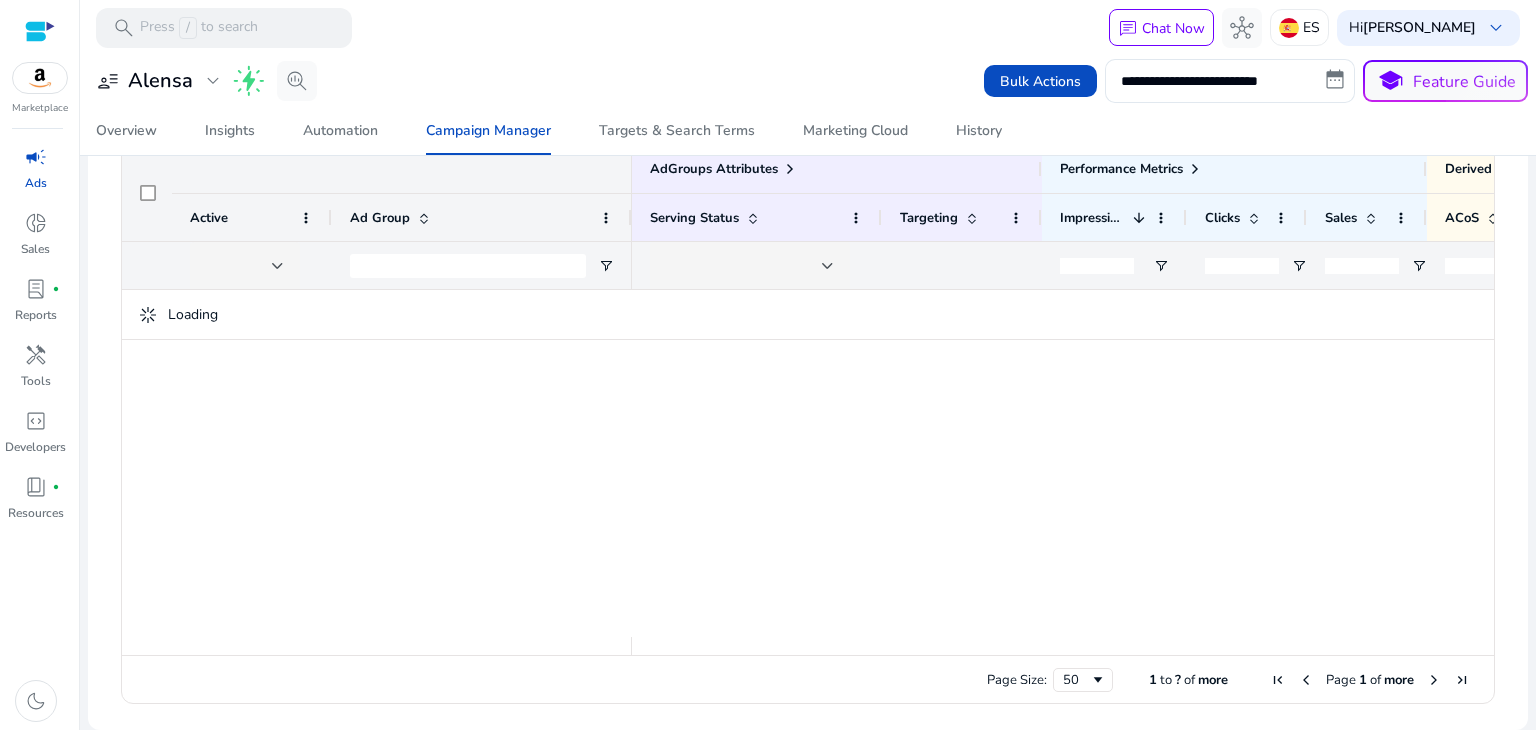 scroll, scrollTop: 0, scrollLeft: 0, axis: both 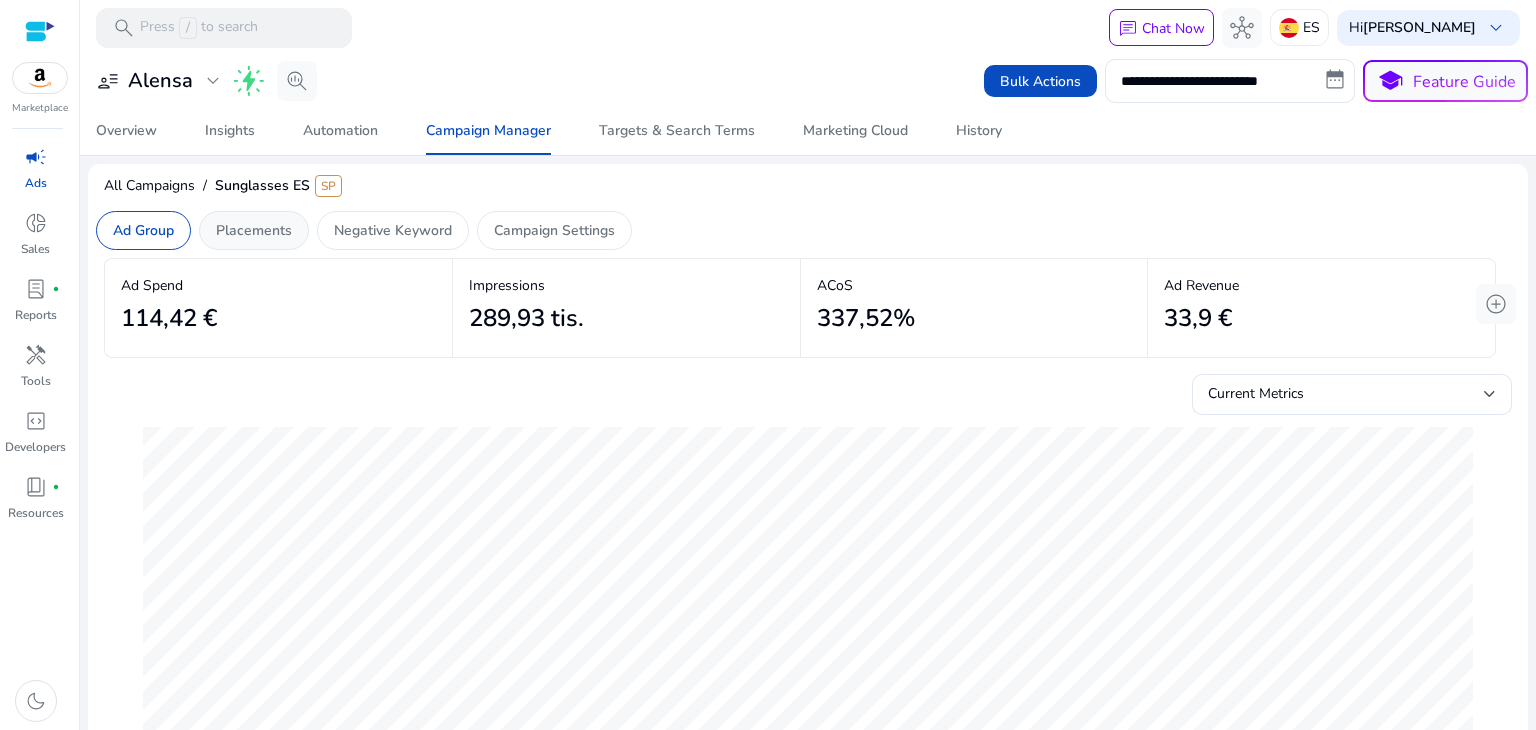 click on "Placements" 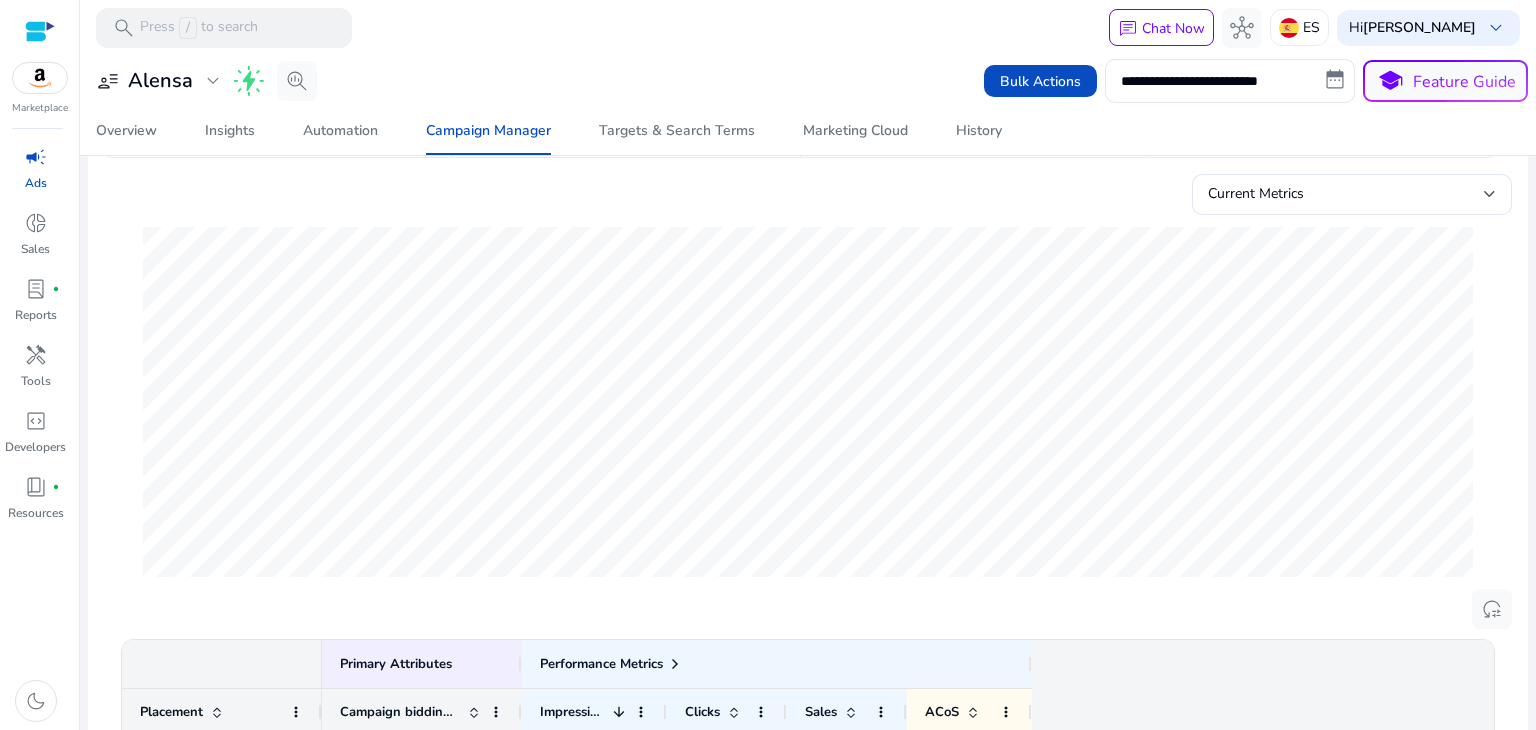 scroll, scrollTop: 500, scrollLeft: 0, axis: vertical 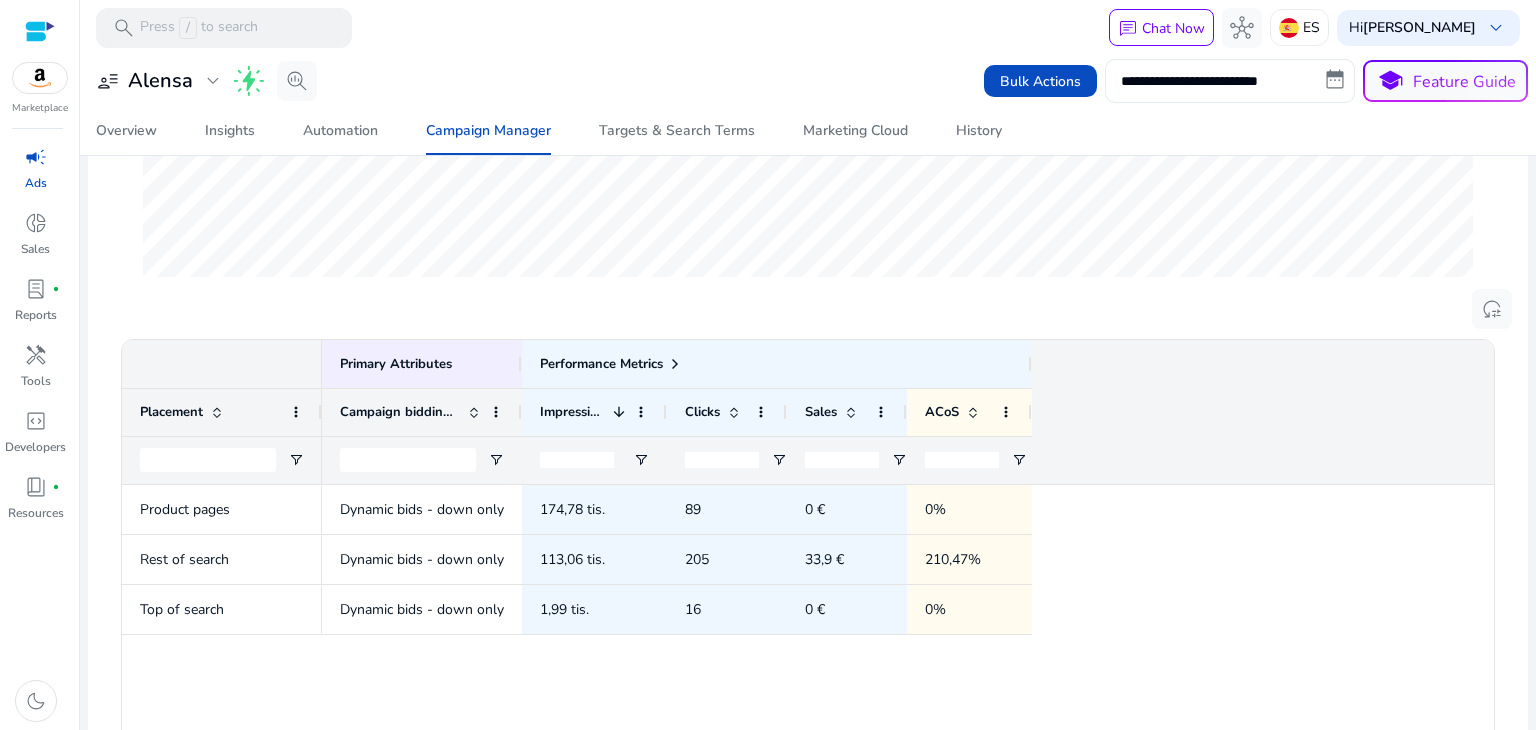 click on "**********" at bounding box center (1230, 81) 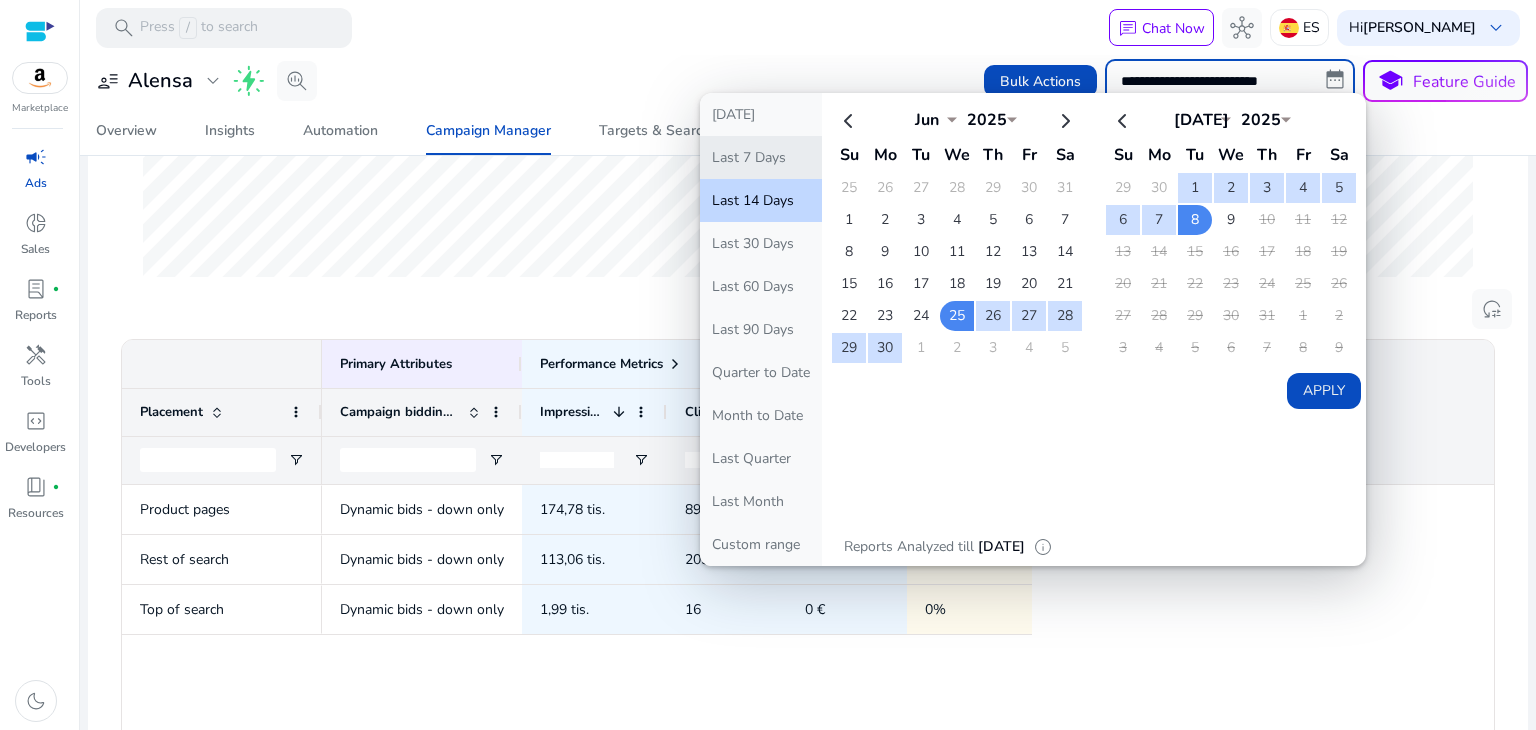 click on "Last 7 Days" 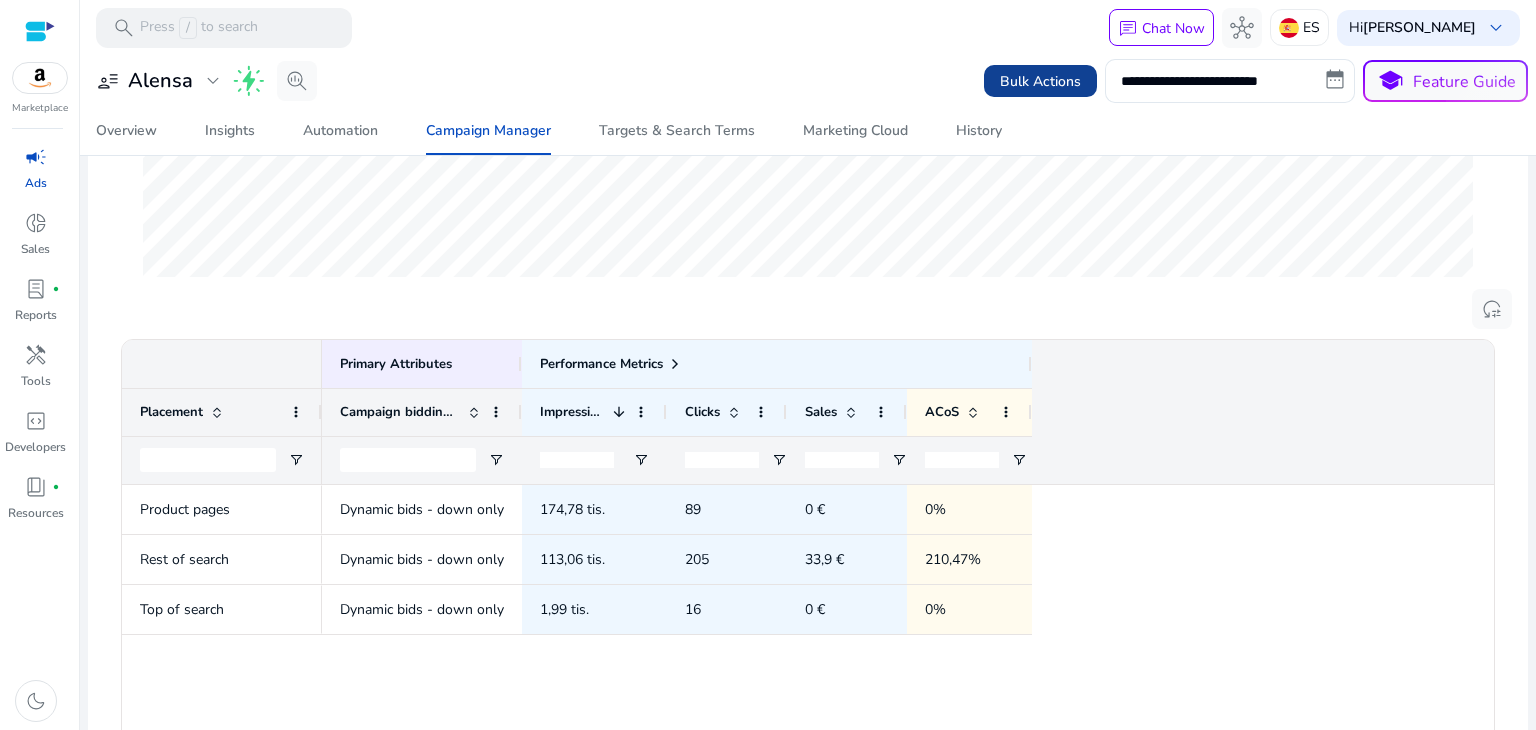 click on "Bulk Actions" 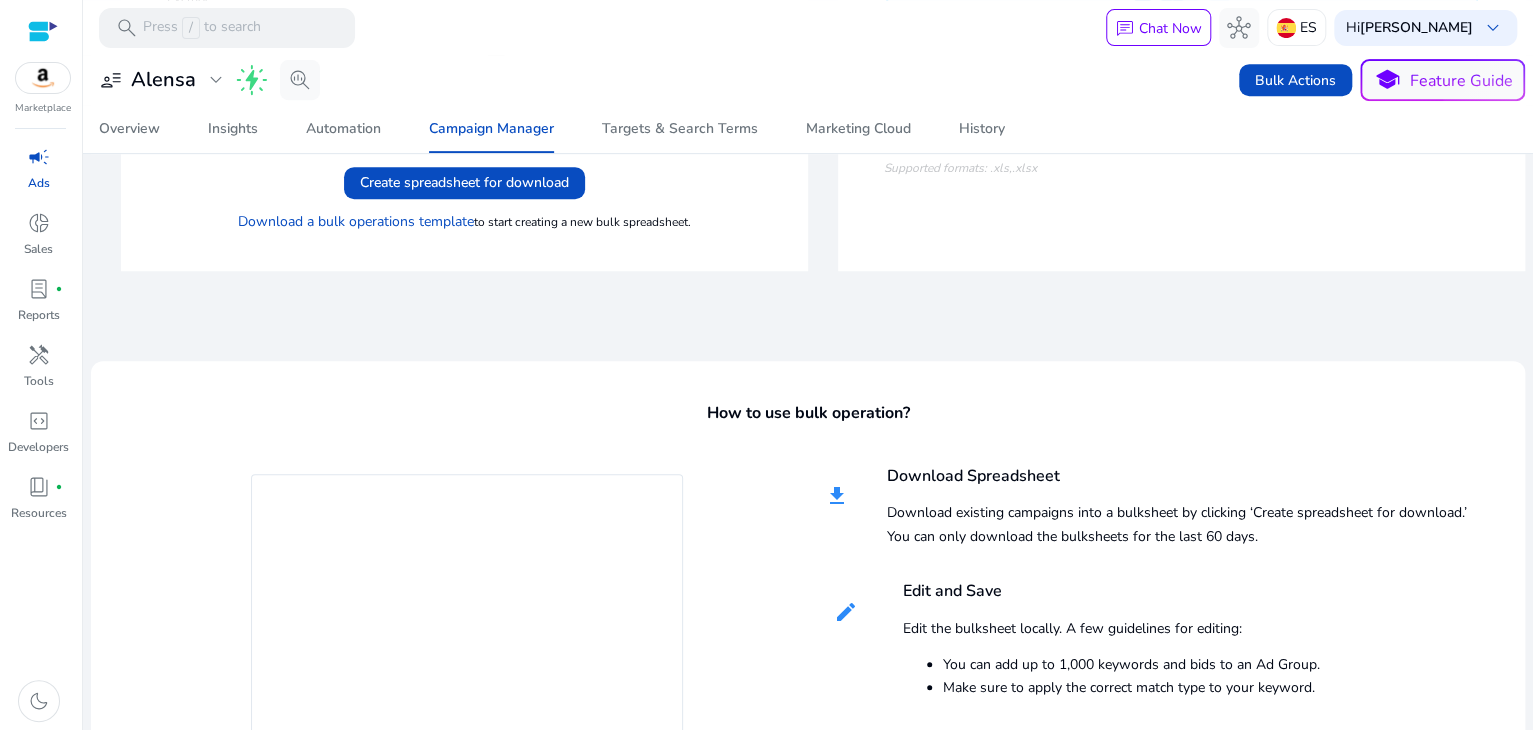 scroll, scrollTop: 551, scrollLeft: 0, axis: vertical 